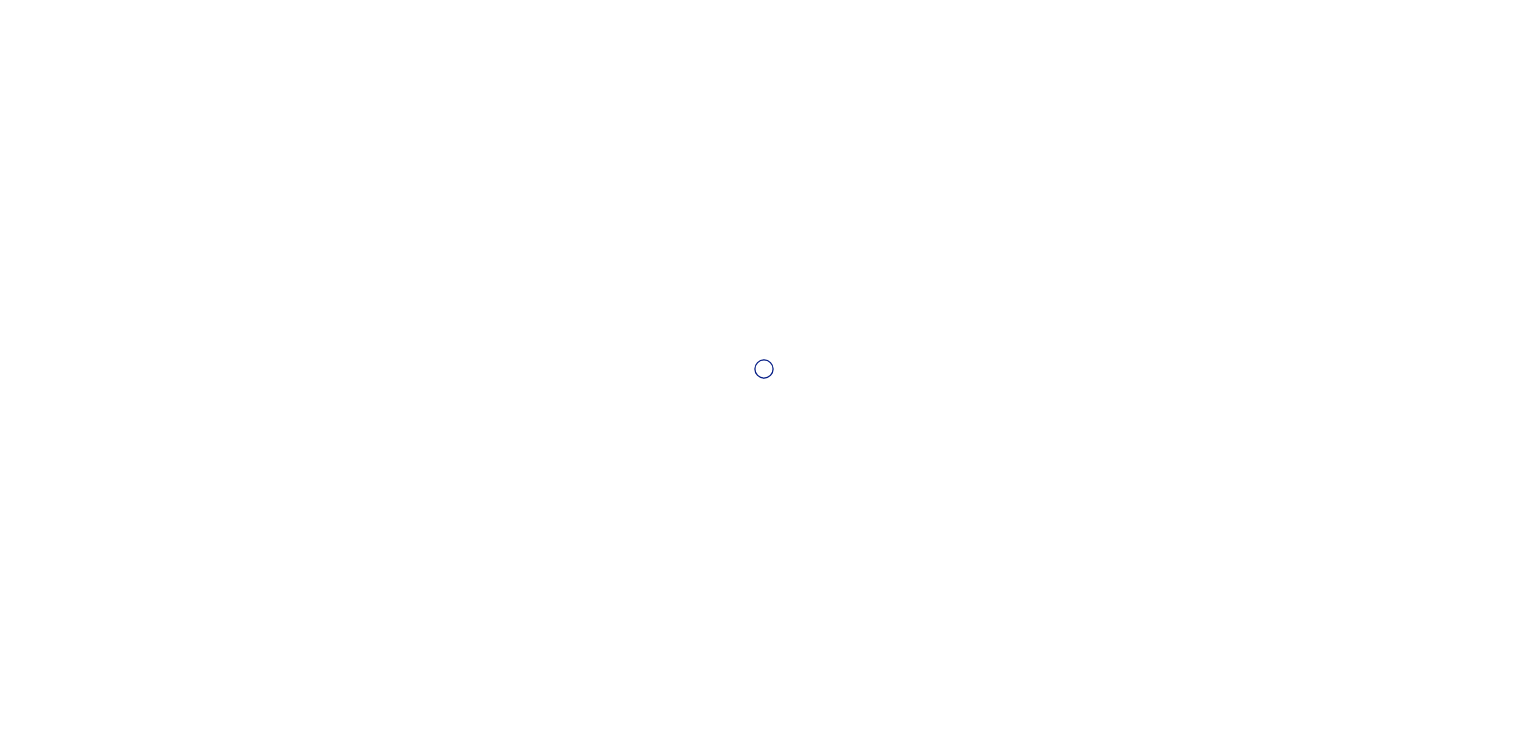 scroll, scrollTop: 0, scrollLeft: 0, axis: both 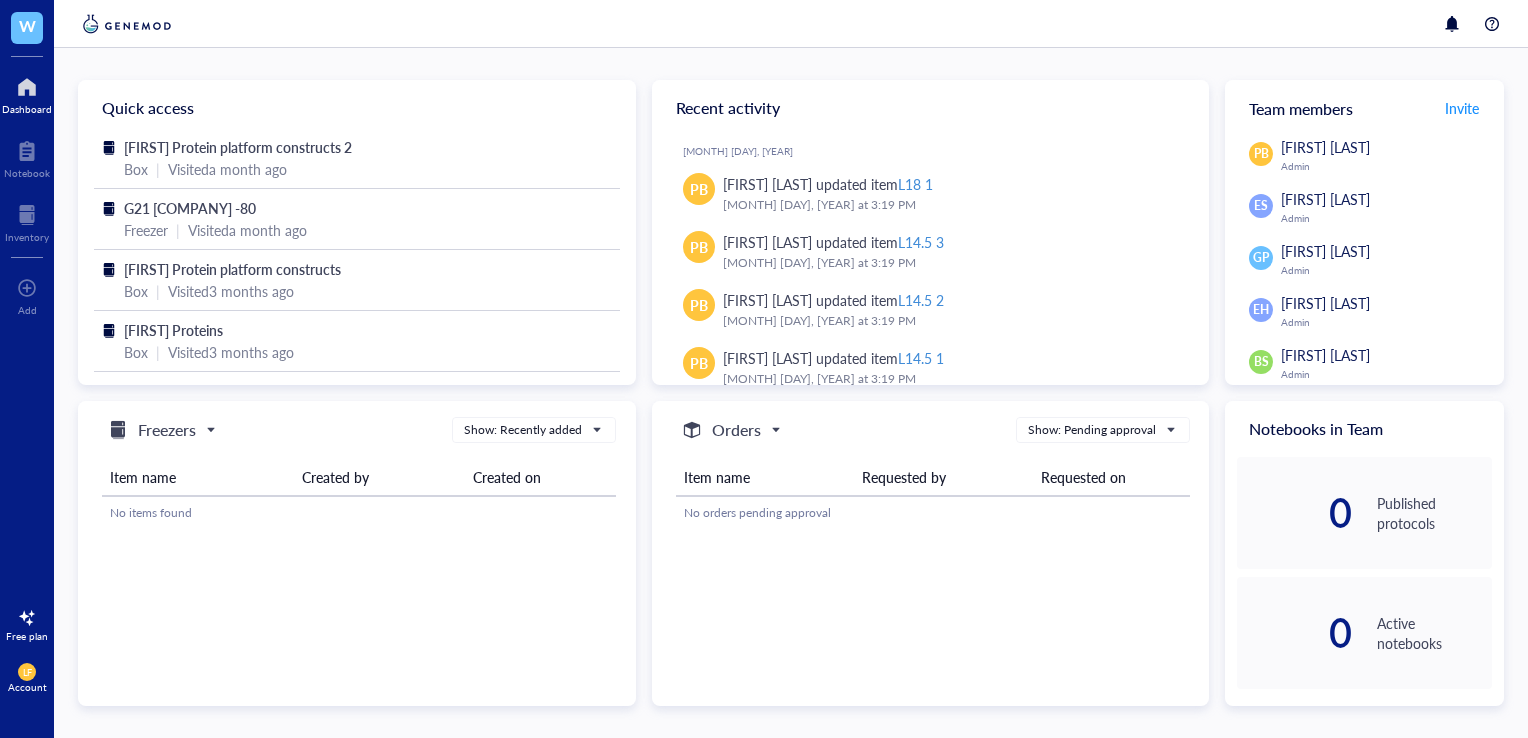 click at bounding box center [27, 87] 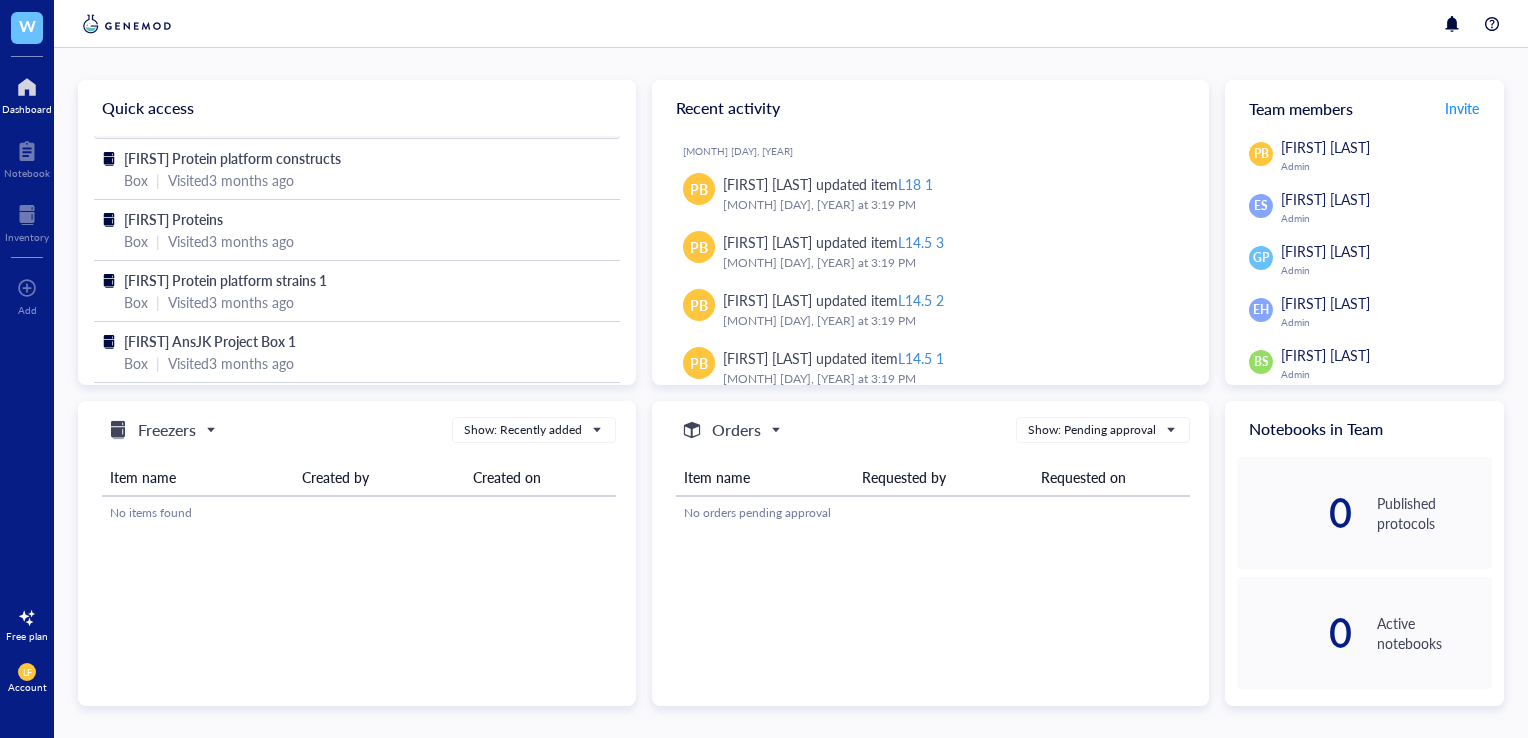 scroll, scrollTop: 0, scrollLeft: 0, axis: both 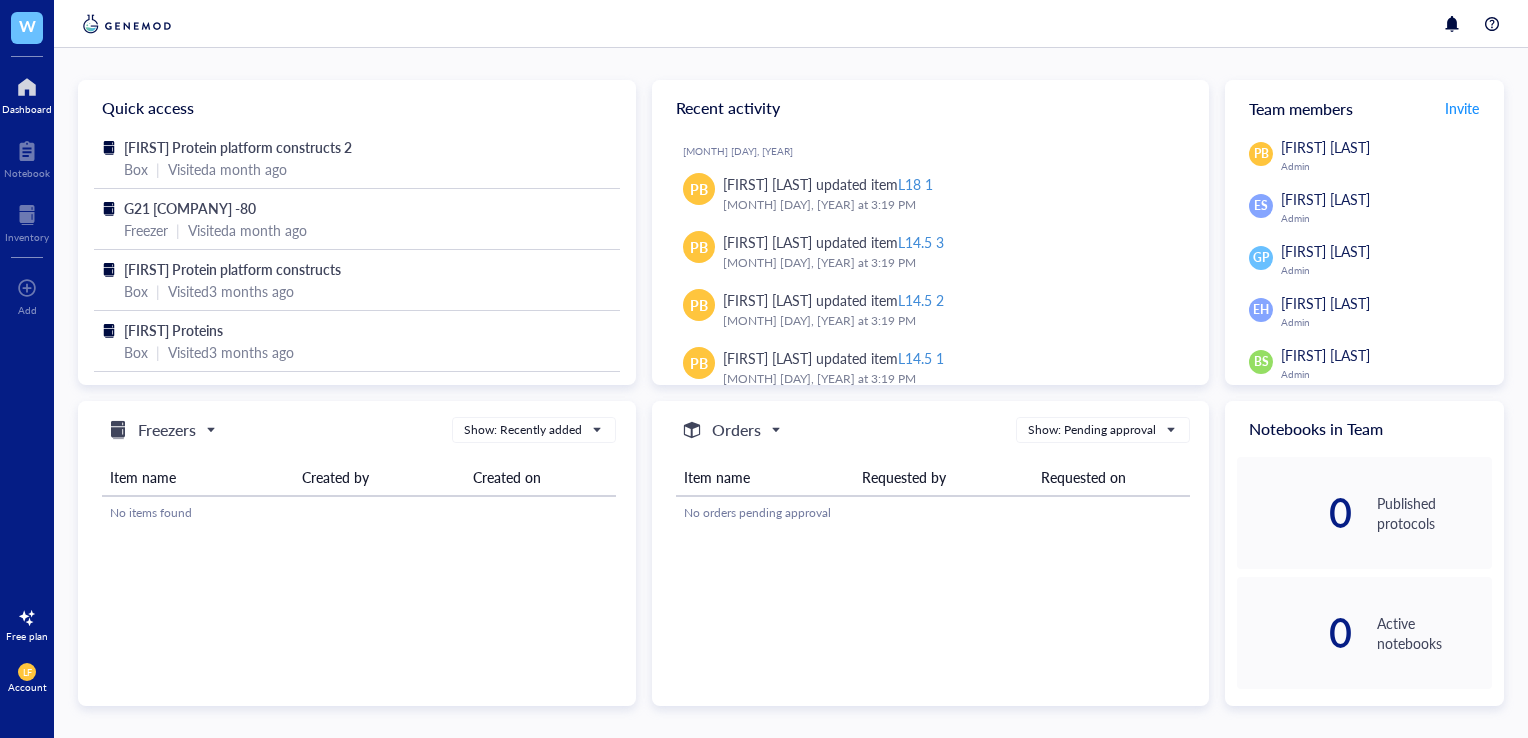 click on "W" at bounding box center [27, 25] 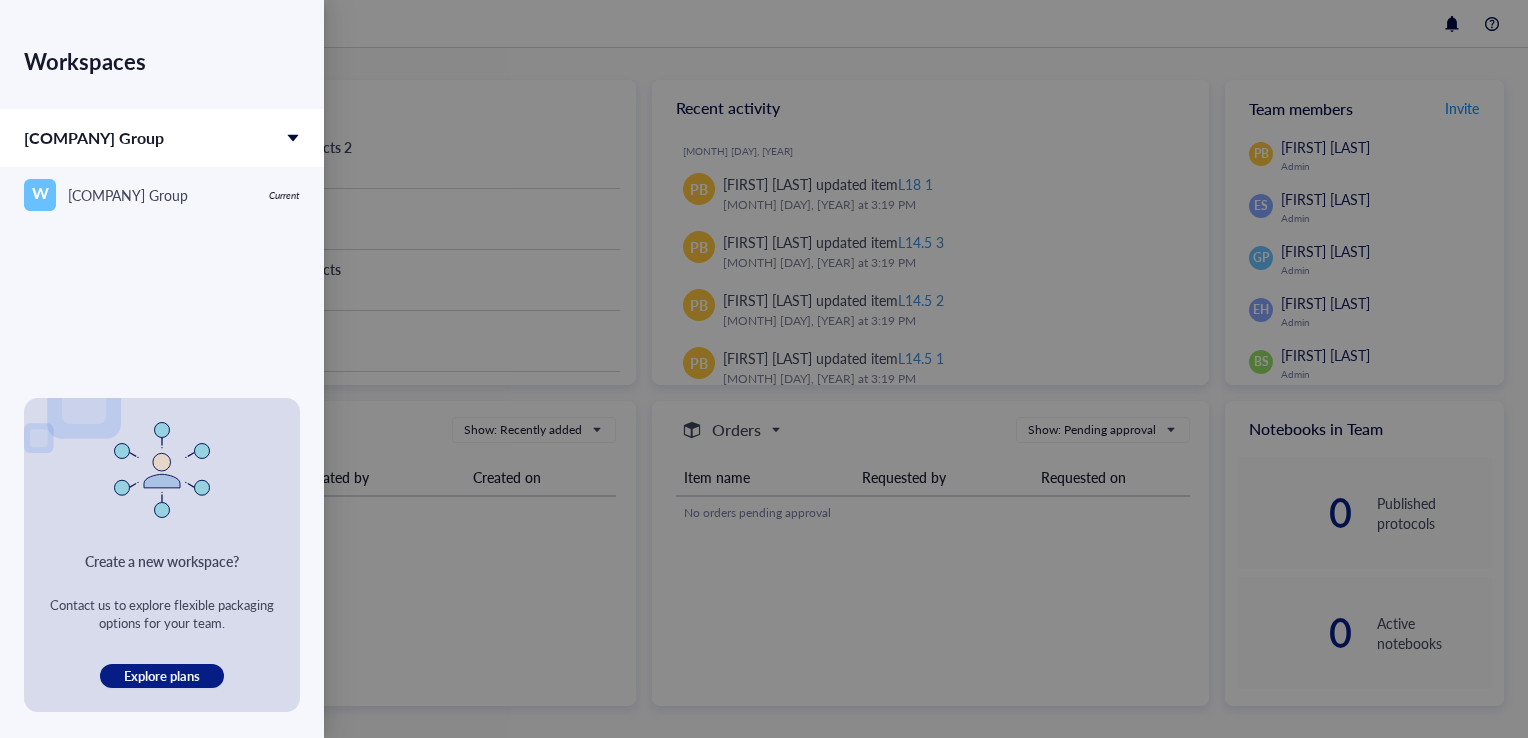 click on "[COMPANY] Group" at bounding box center [162, 138] 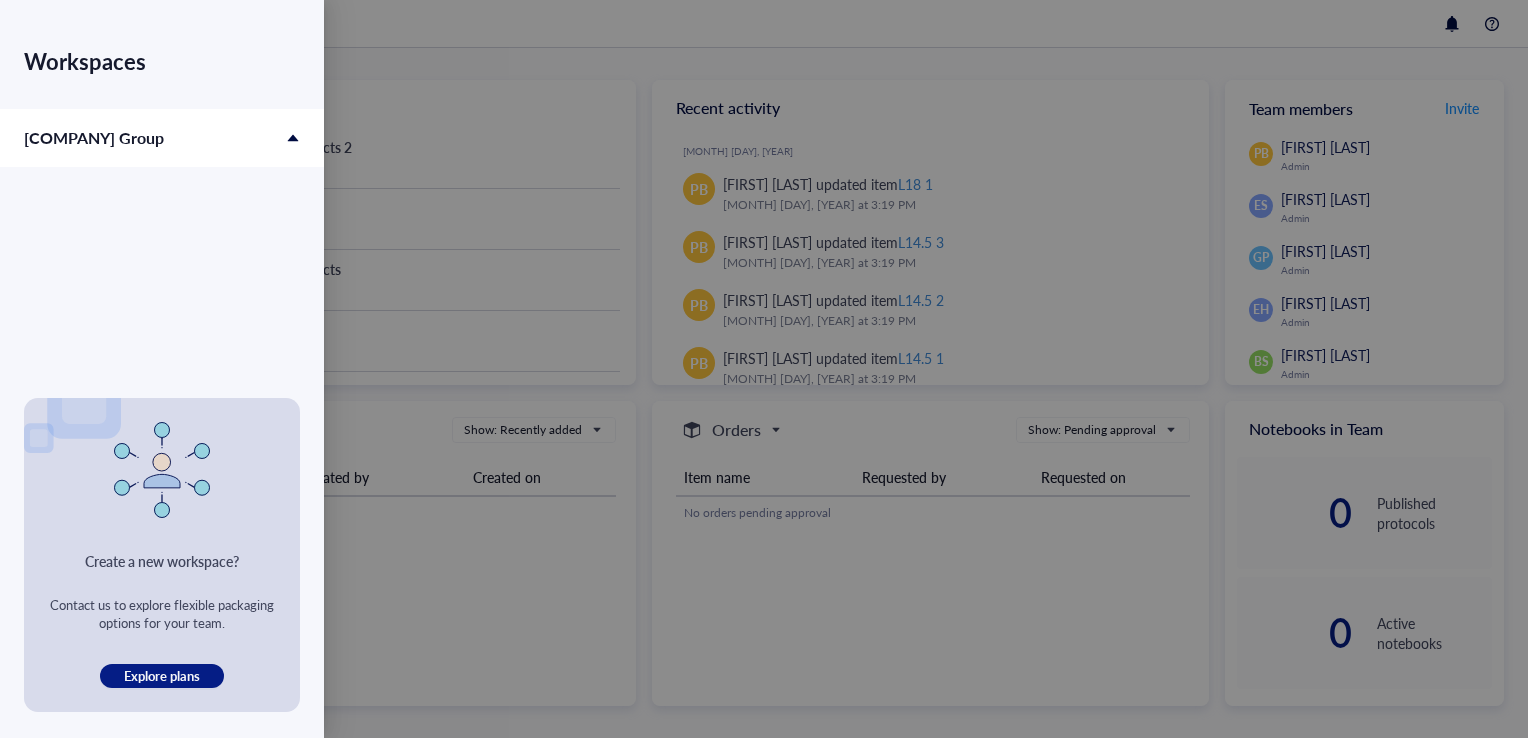click on "[COMPANY] Group" at bounding box center [162, 138] 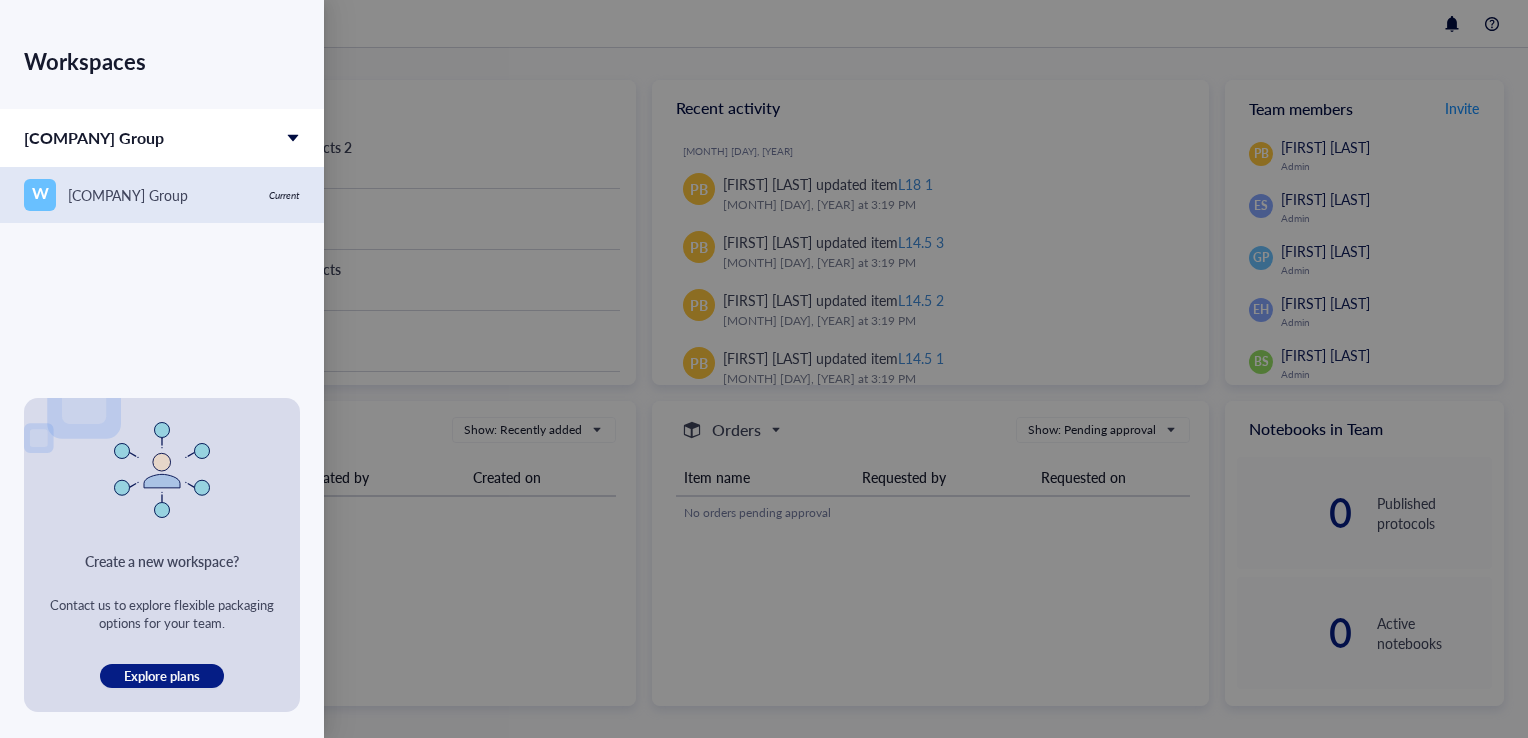 click on "W [COMPANY] Group" at bounding box center [140, 195] 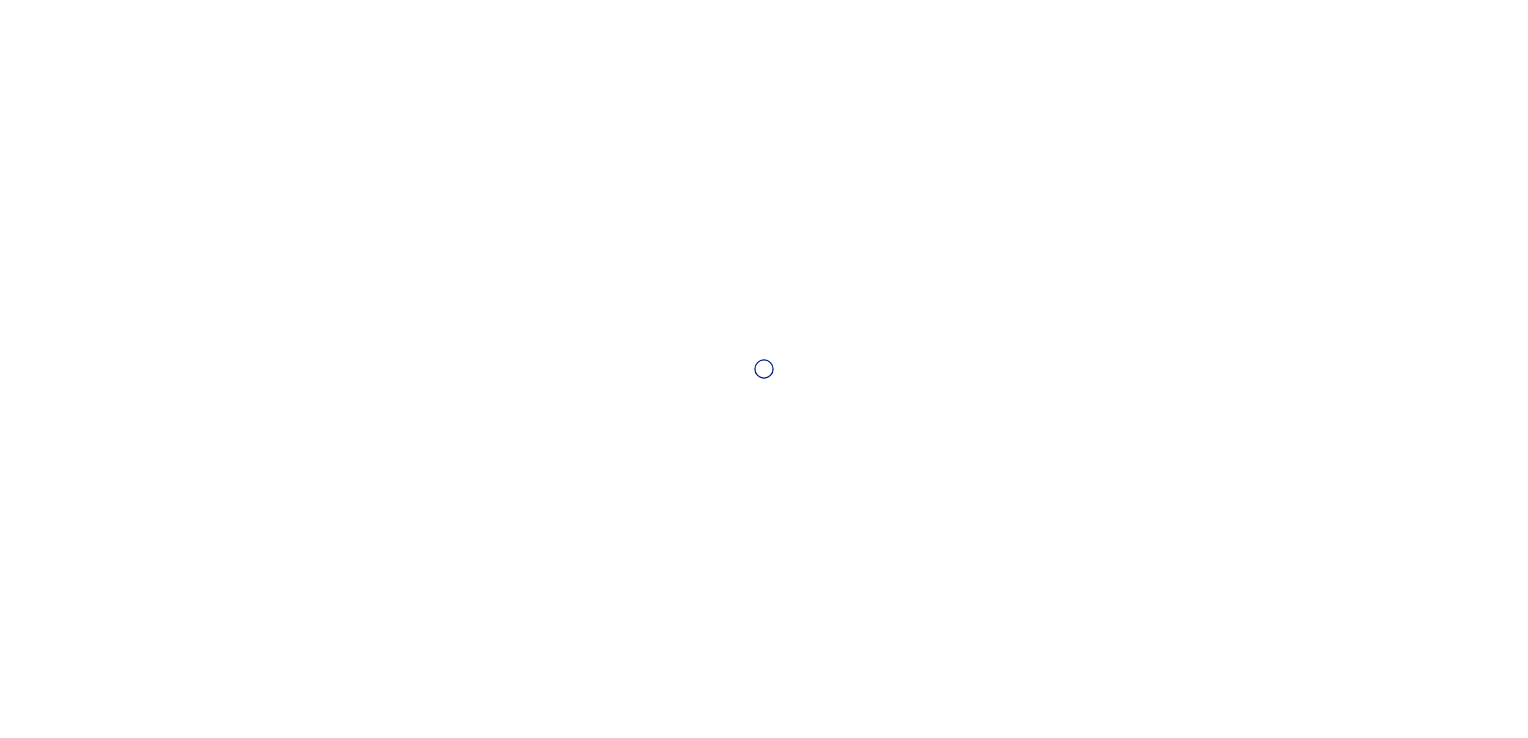 scroll, scrollTop: 0, scrollLeft: 0, axis: both 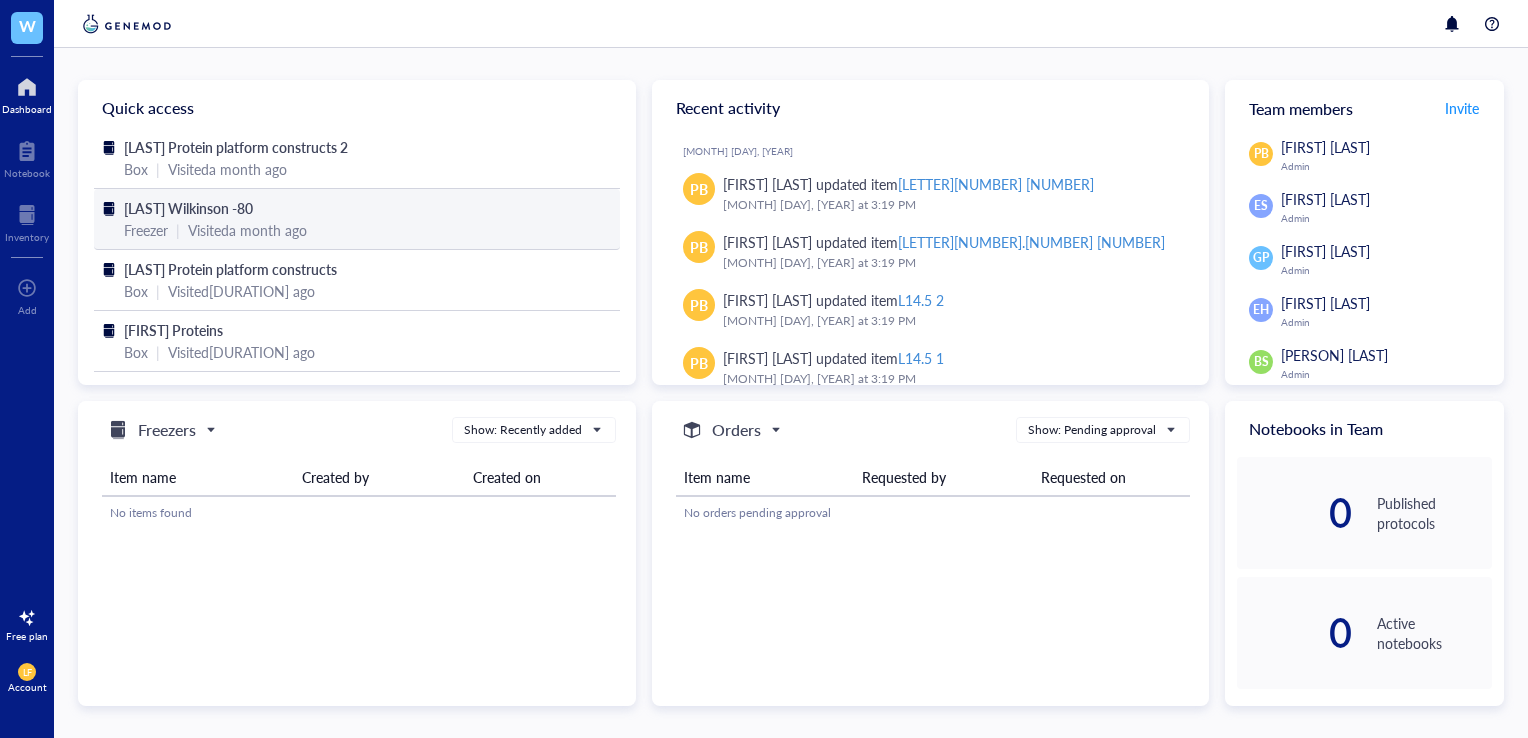 click on "Freezer | Visited a [DURATION] ago" at bounding box center (357, 230) 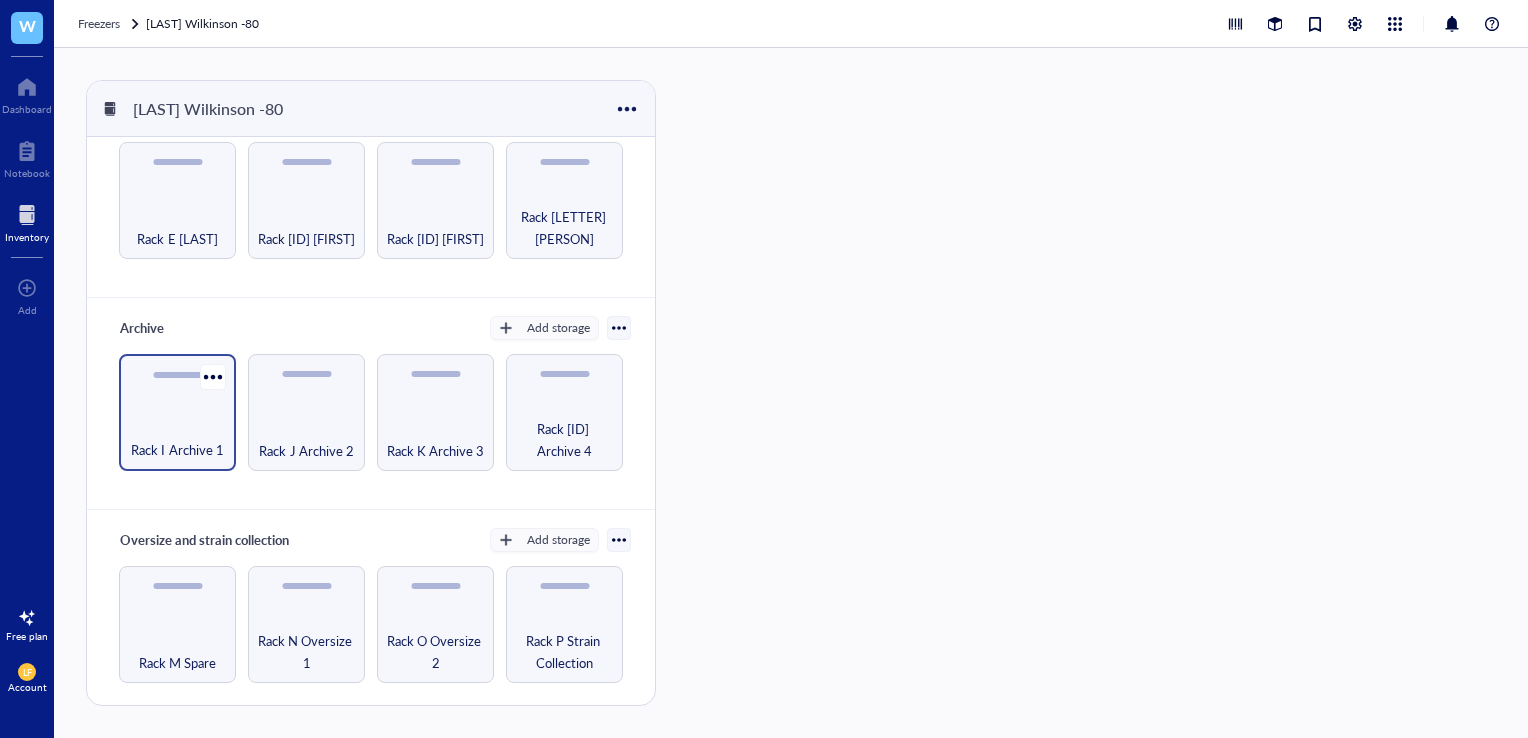 scroll, scrollTop: 242, scrollLeft: 0, axis: vertical 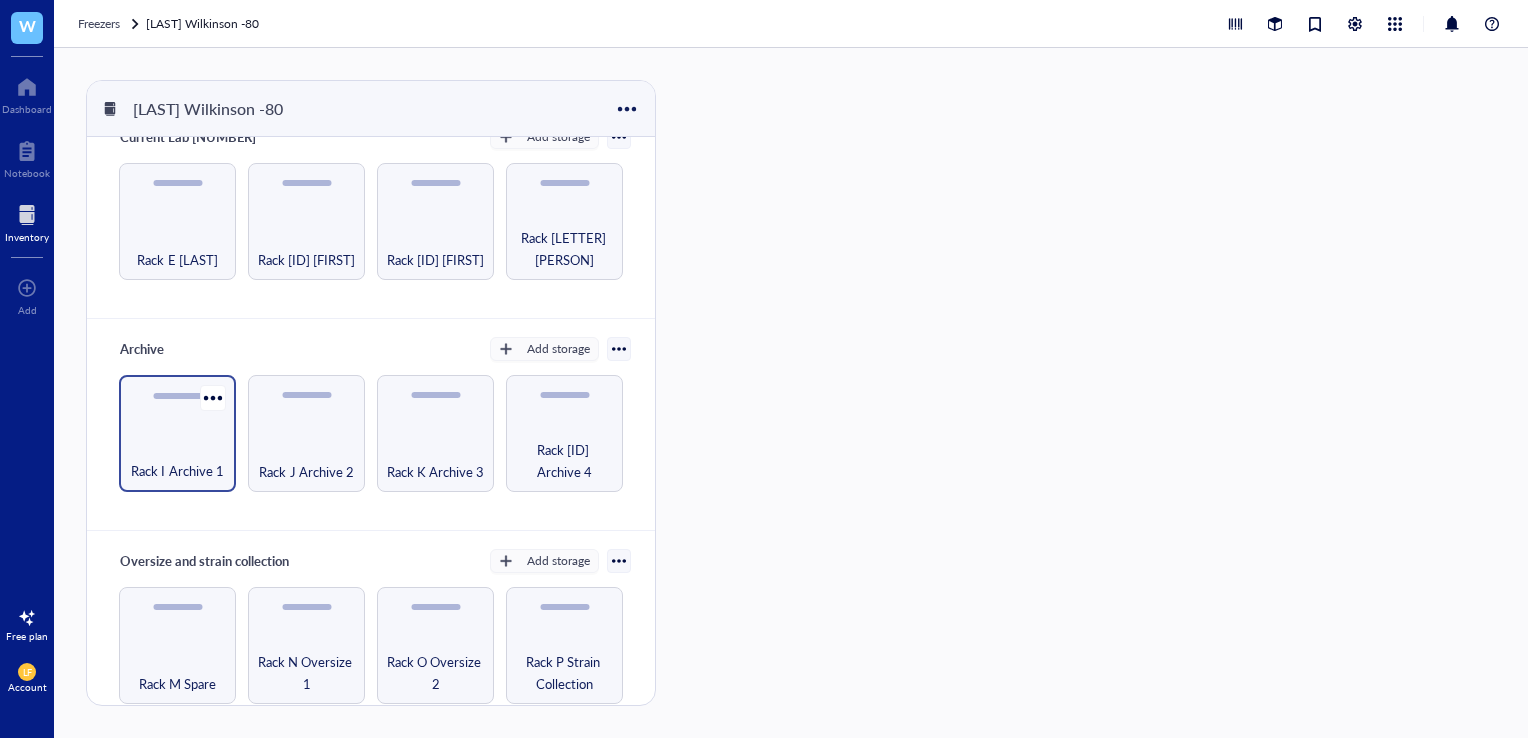 click on "Rack I Archive 1" at bounding box center [177, 471] 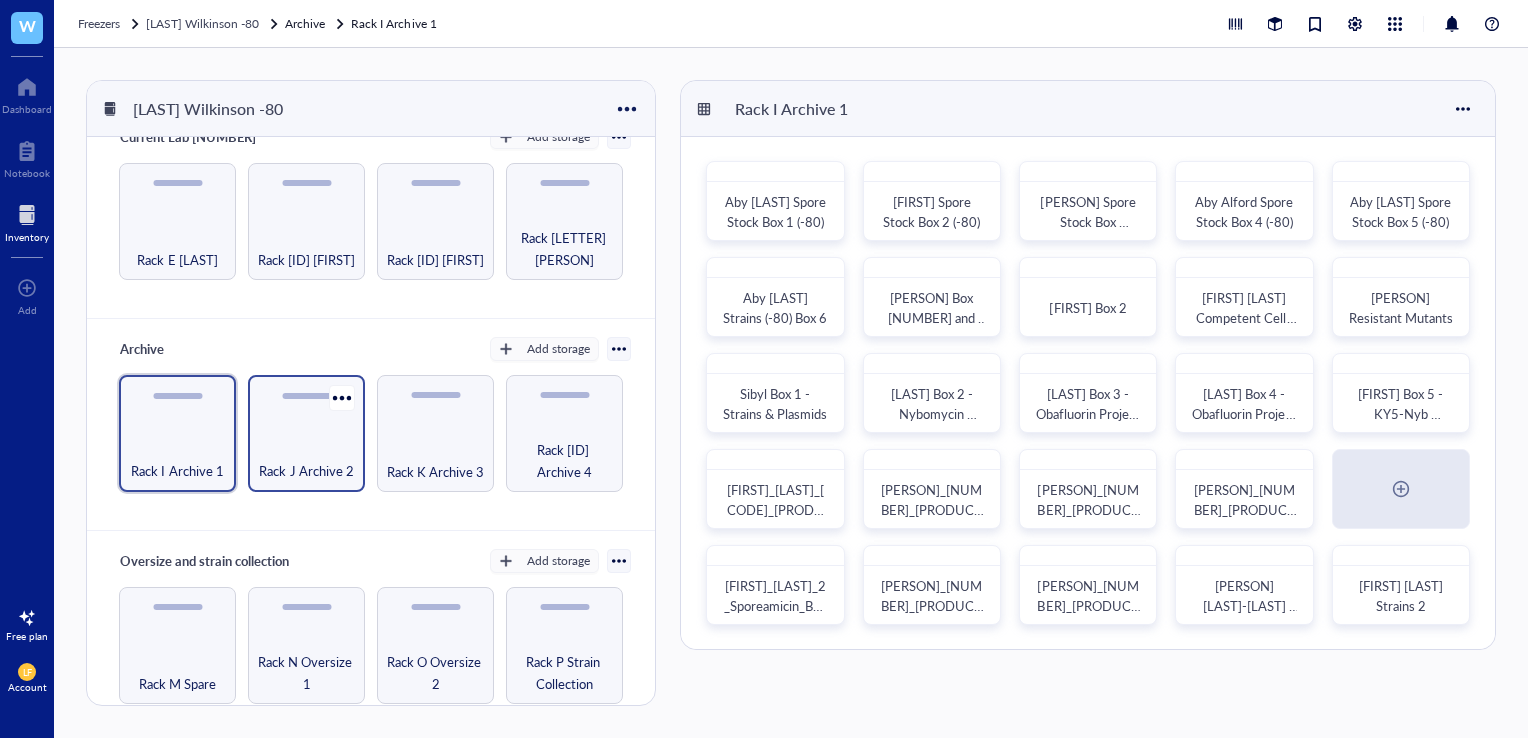 click on "Rack J Archive 2" at bounding box center (306, 471) 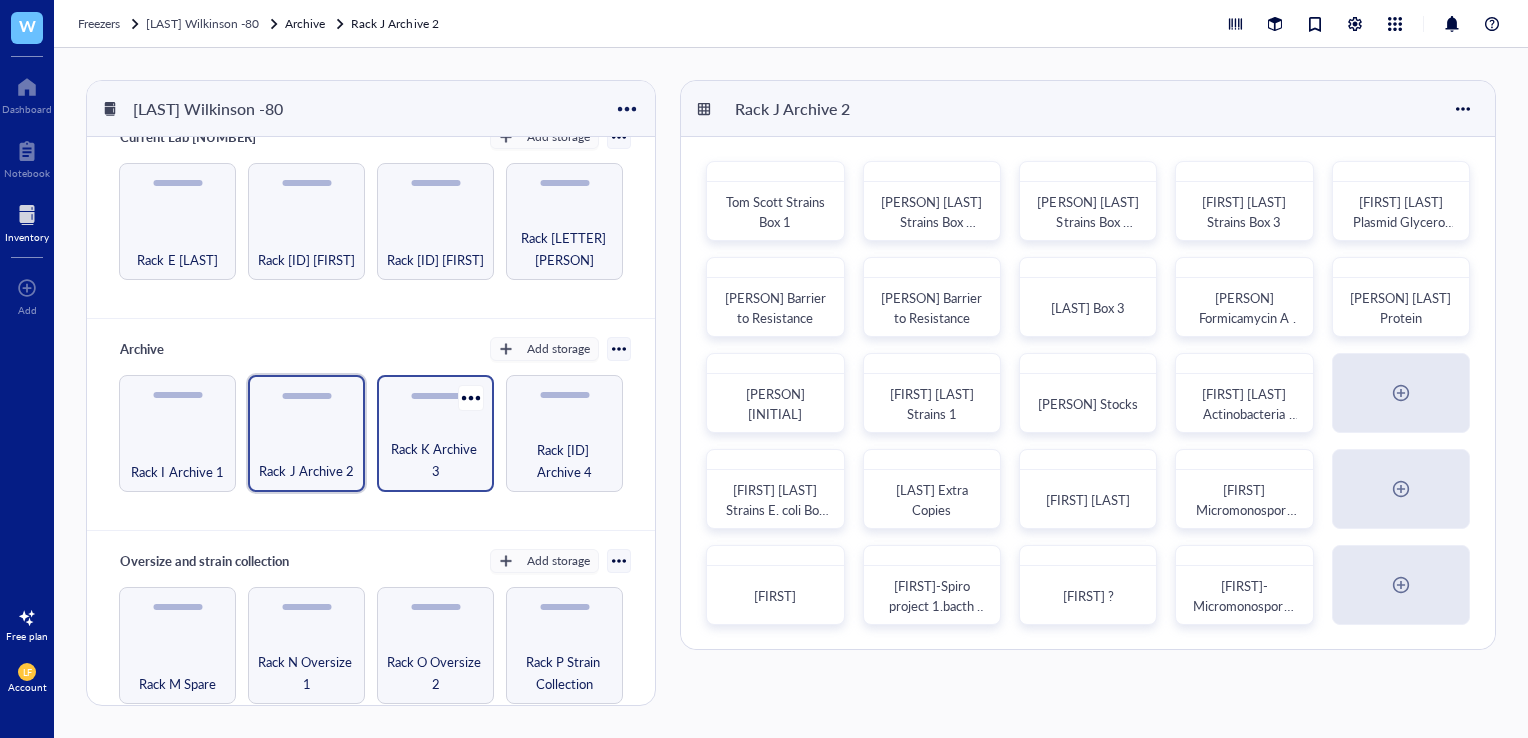 click on "Rack K Archive 3" at bounding box center (435, 460) 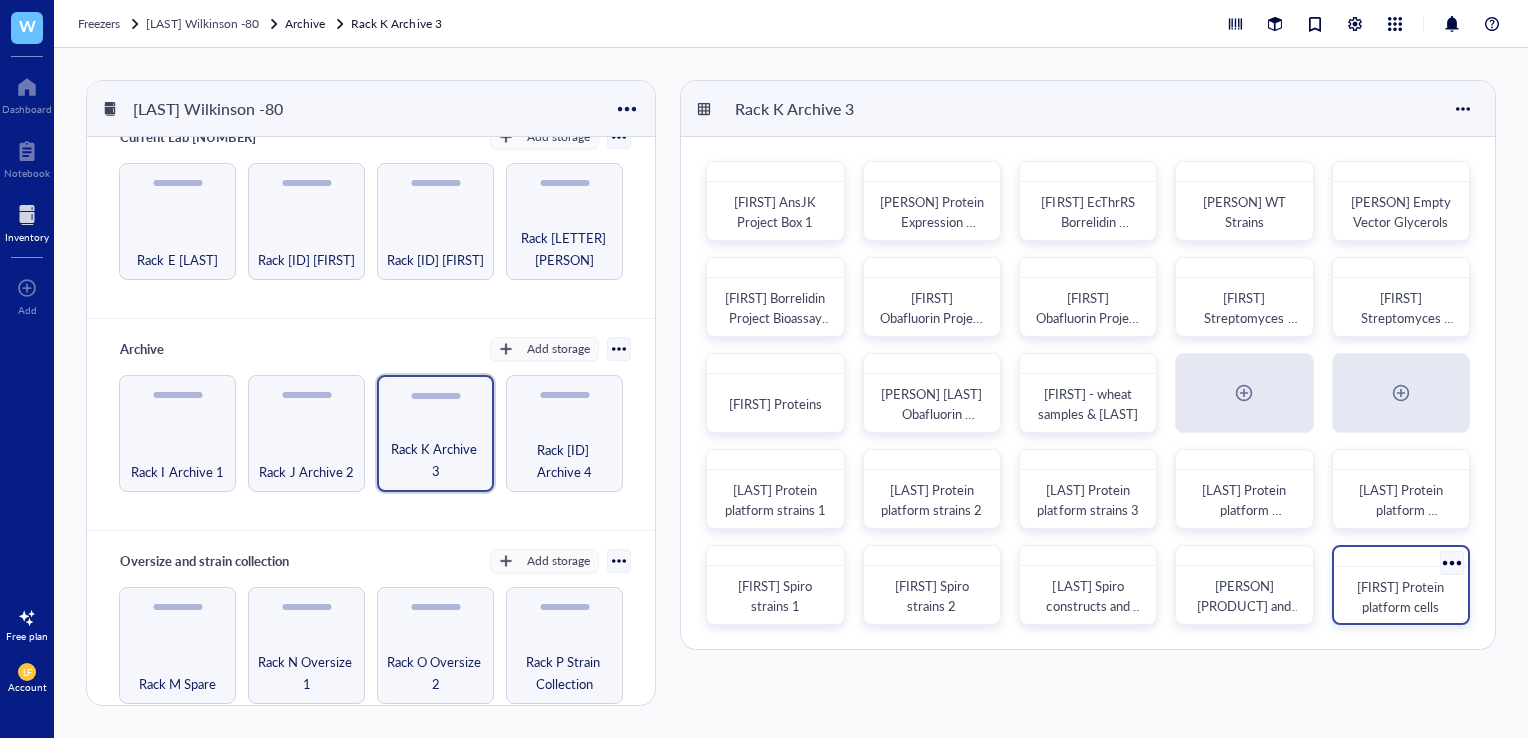click on "[FIRST] Protein platform cells" at bounding box center (1402, 596) 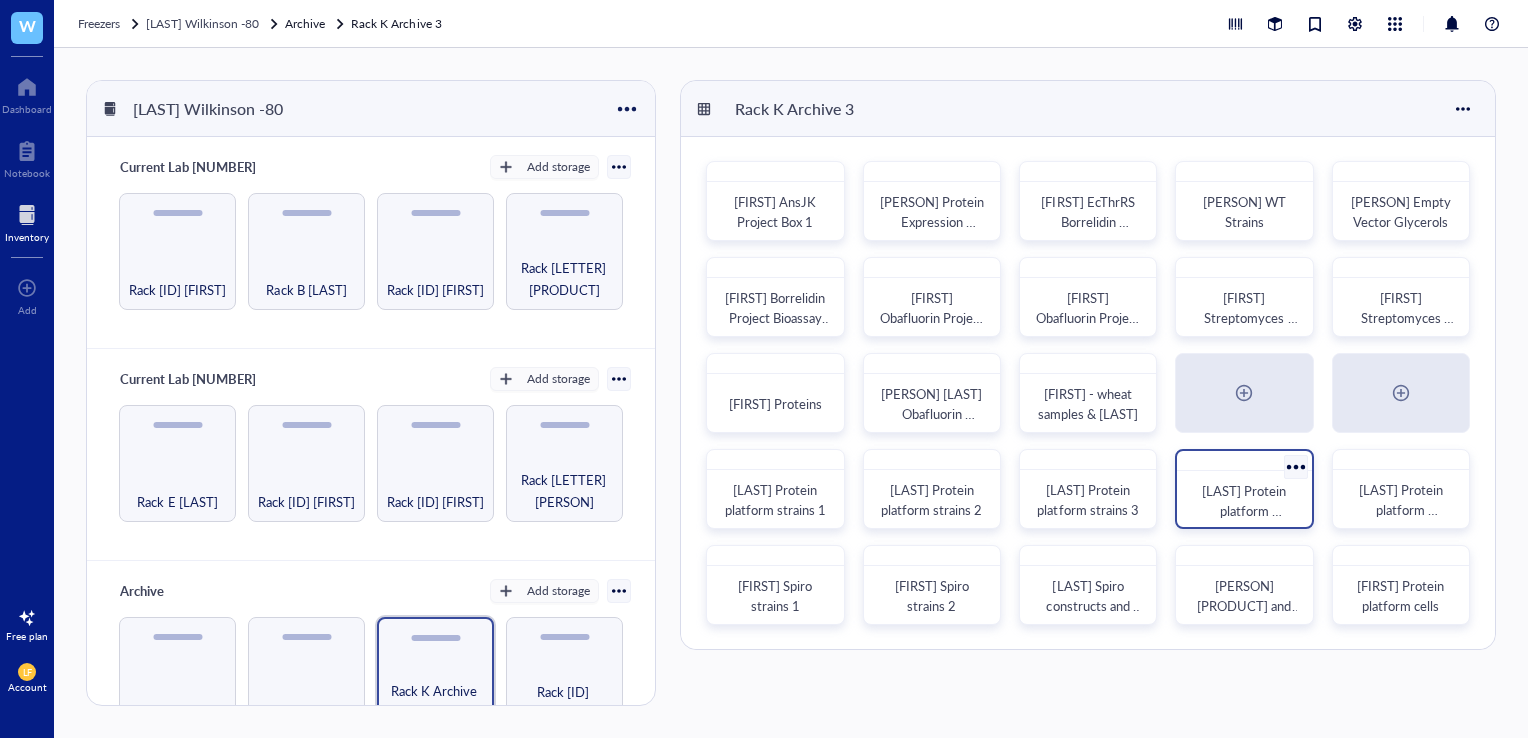 click on "[LAST] Protein platform constructs" at bounding box center [1245, 510] 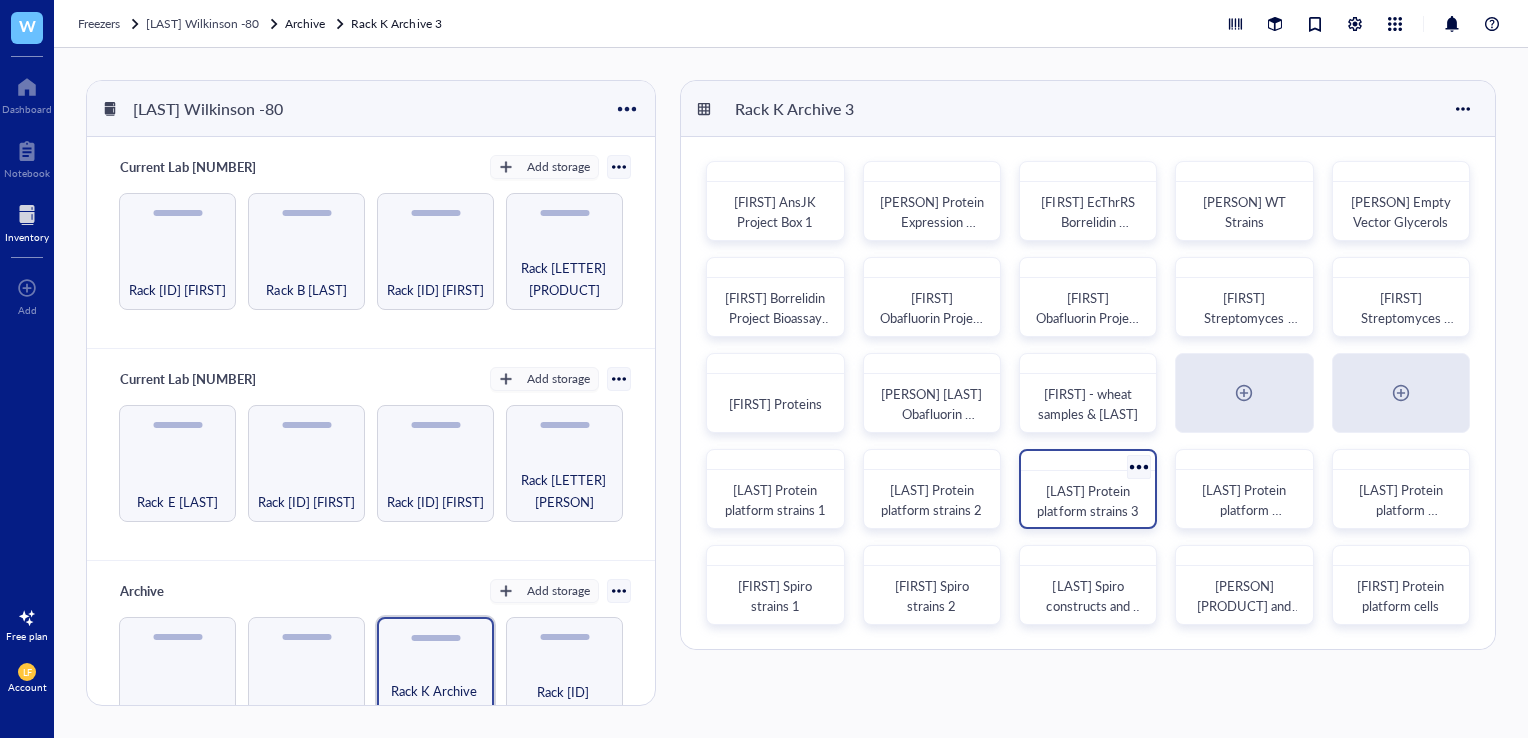 click on "[LAST] Protein platform strains 3" at bounding box center (1088, 501) 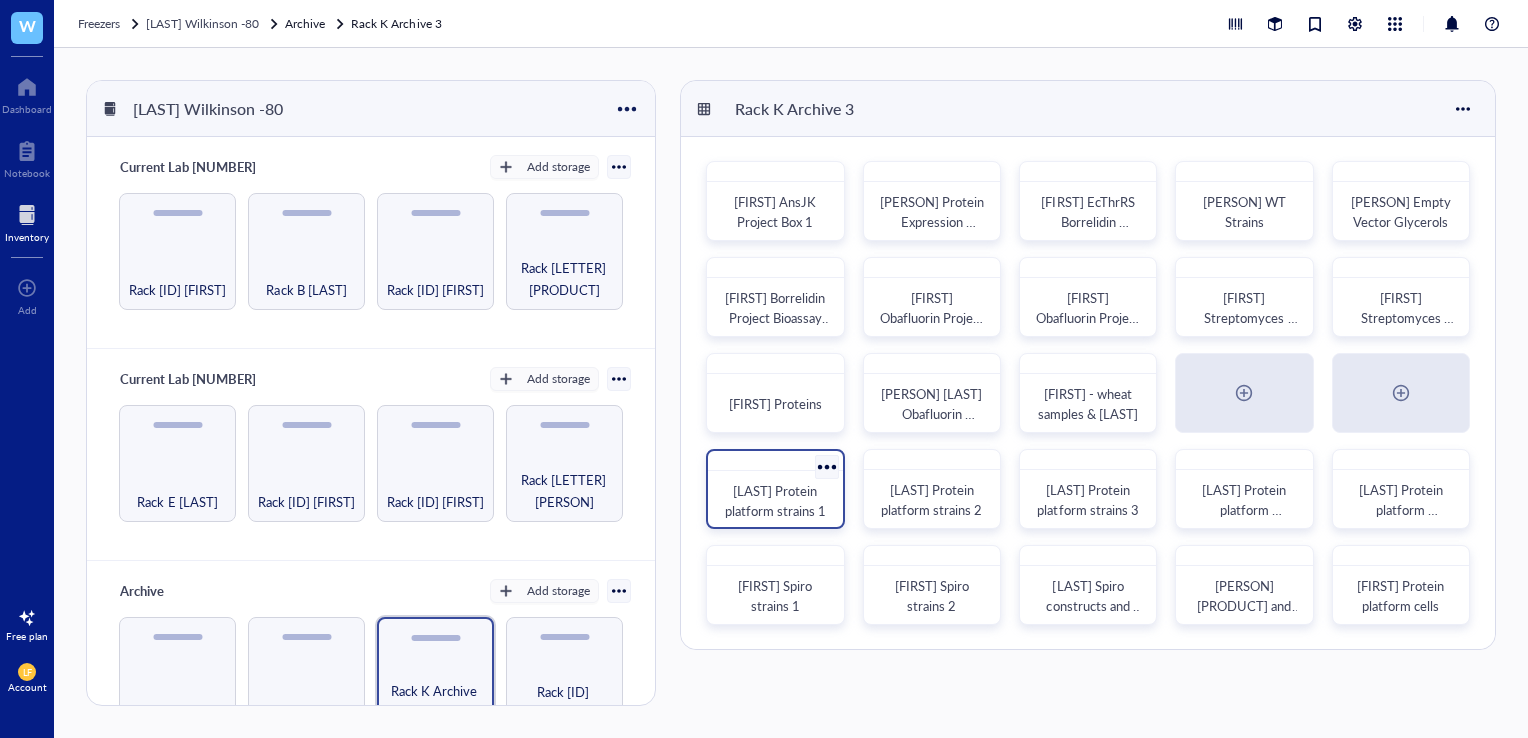 click on "[LAST] Protein platform strains 1" at bounding box center [775, 500] 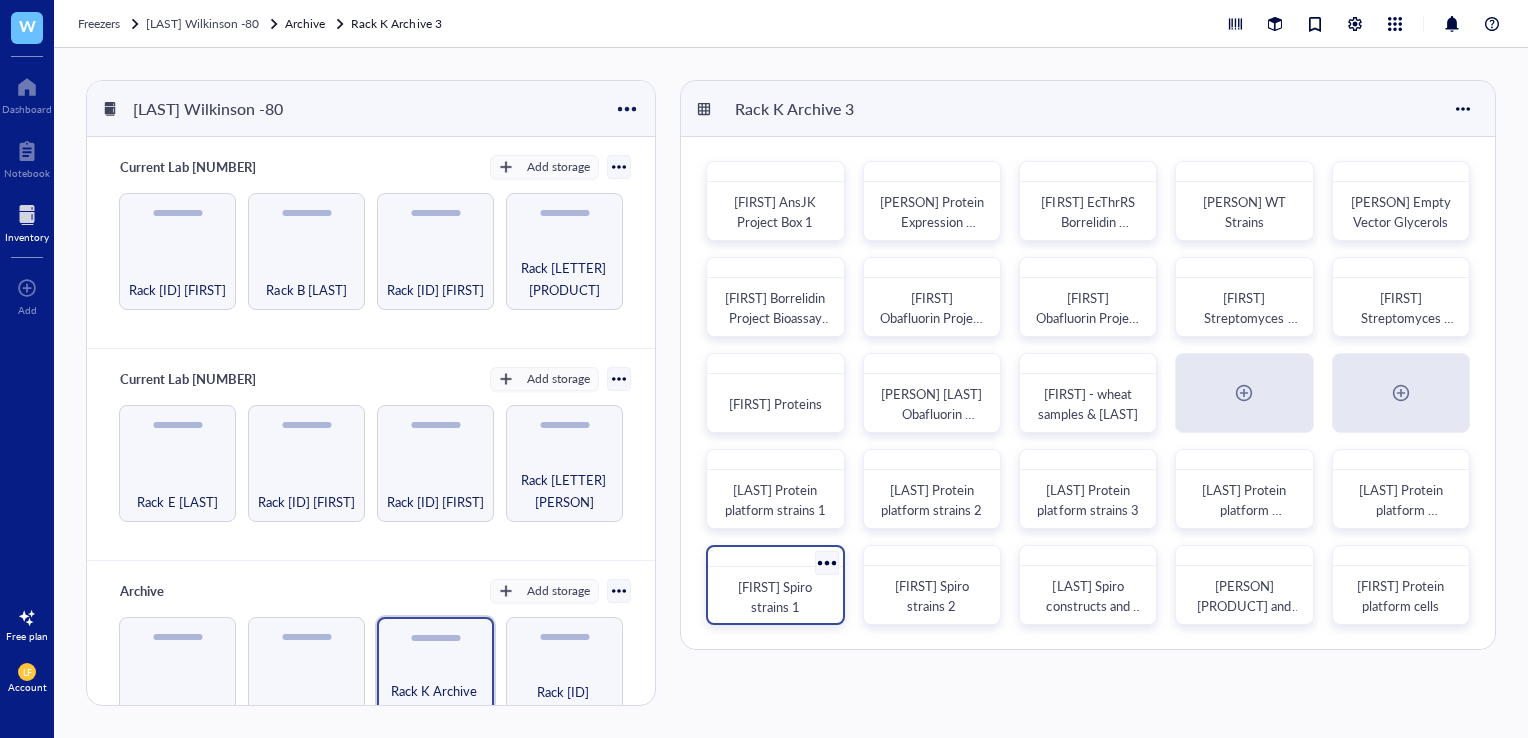 click on "[FIRST] Spiro strains 1" at bounding box center [776, 596] 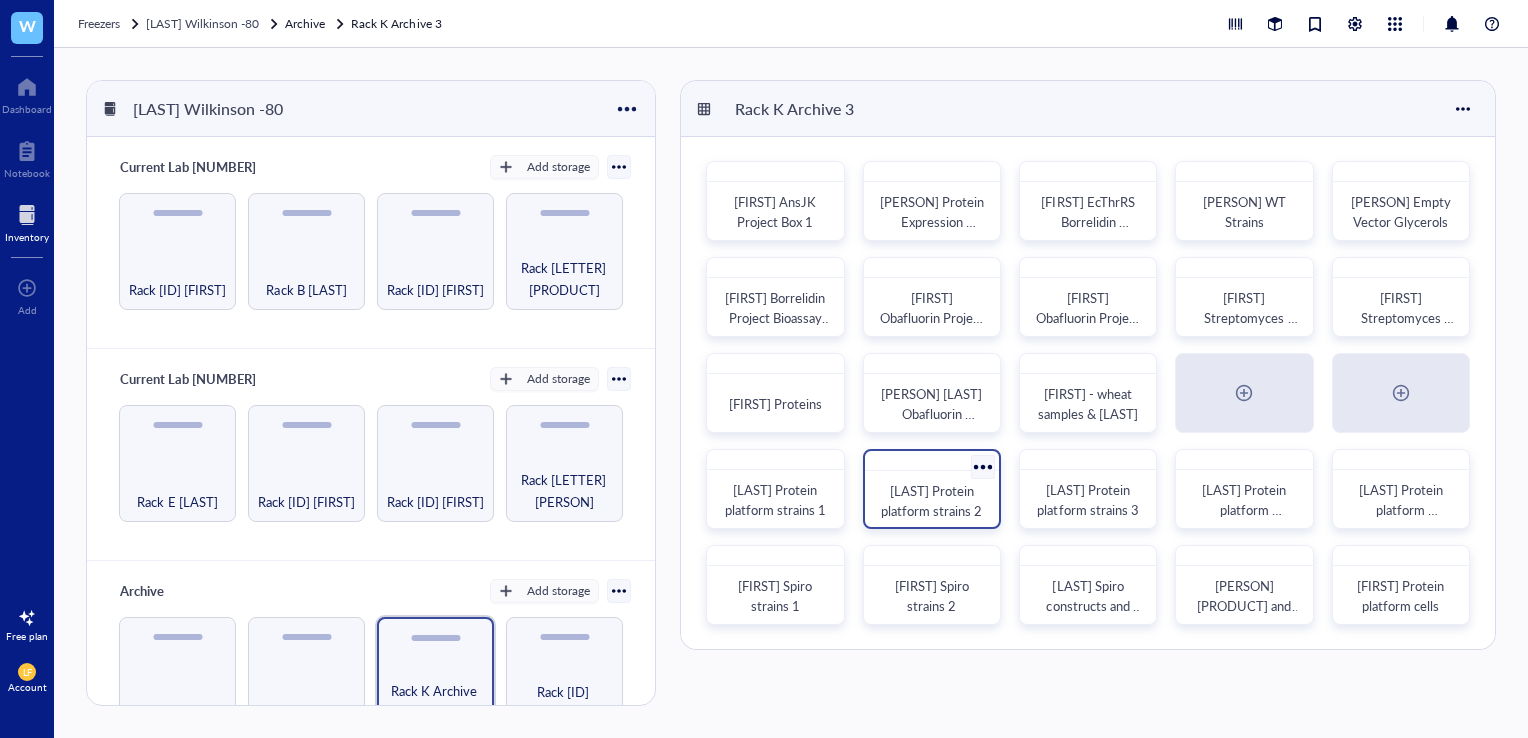 click on "[LAST] Protein platform strains 2" at bounding box center (931, 500) 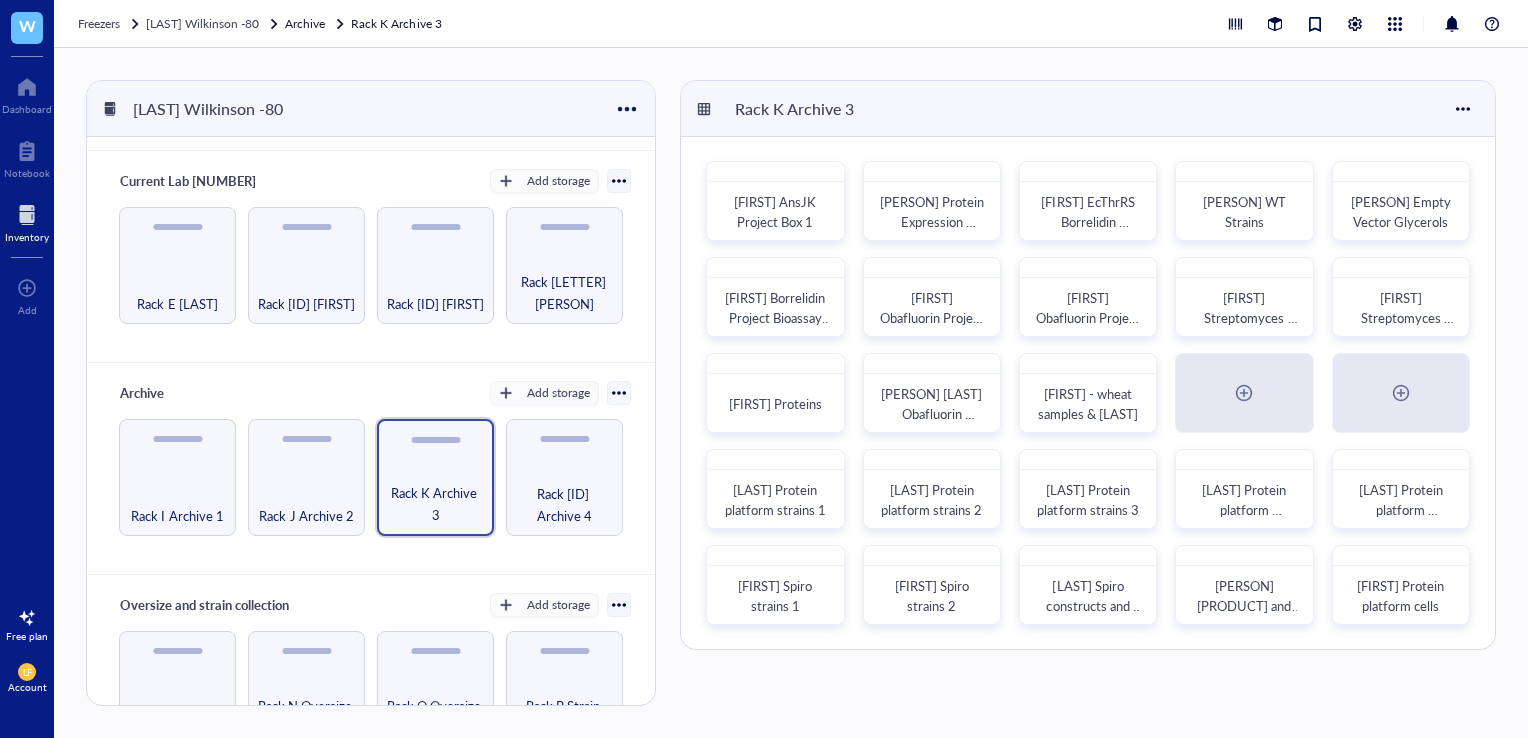 scroll, scrollTop: 263, scrollLeft: 0, axis: vertical 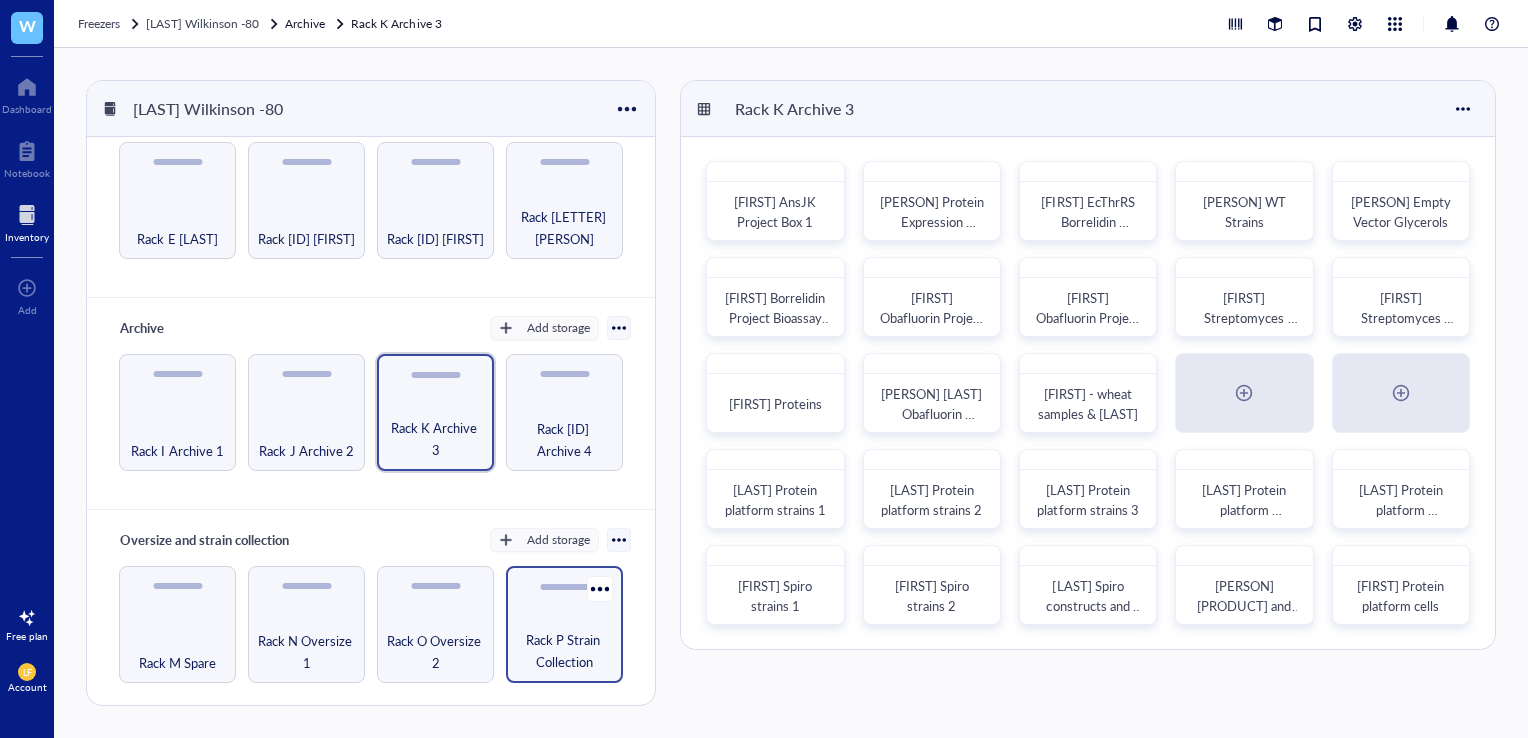 click on "Rack P Strain Collection" at bounding box center [564, 651] 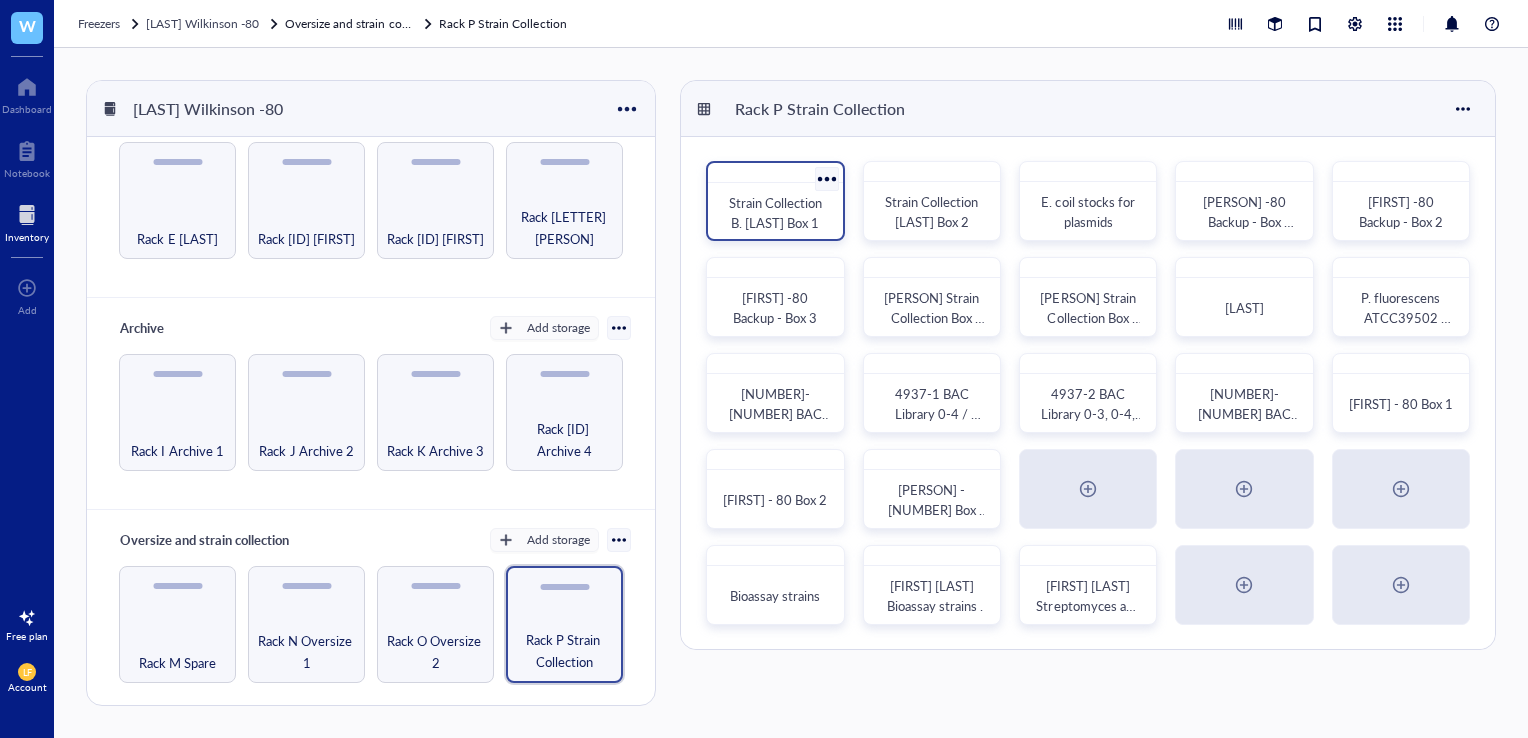 click on "Strain Collection B. [LAST] Box 1" at bounding box center [777, 212] 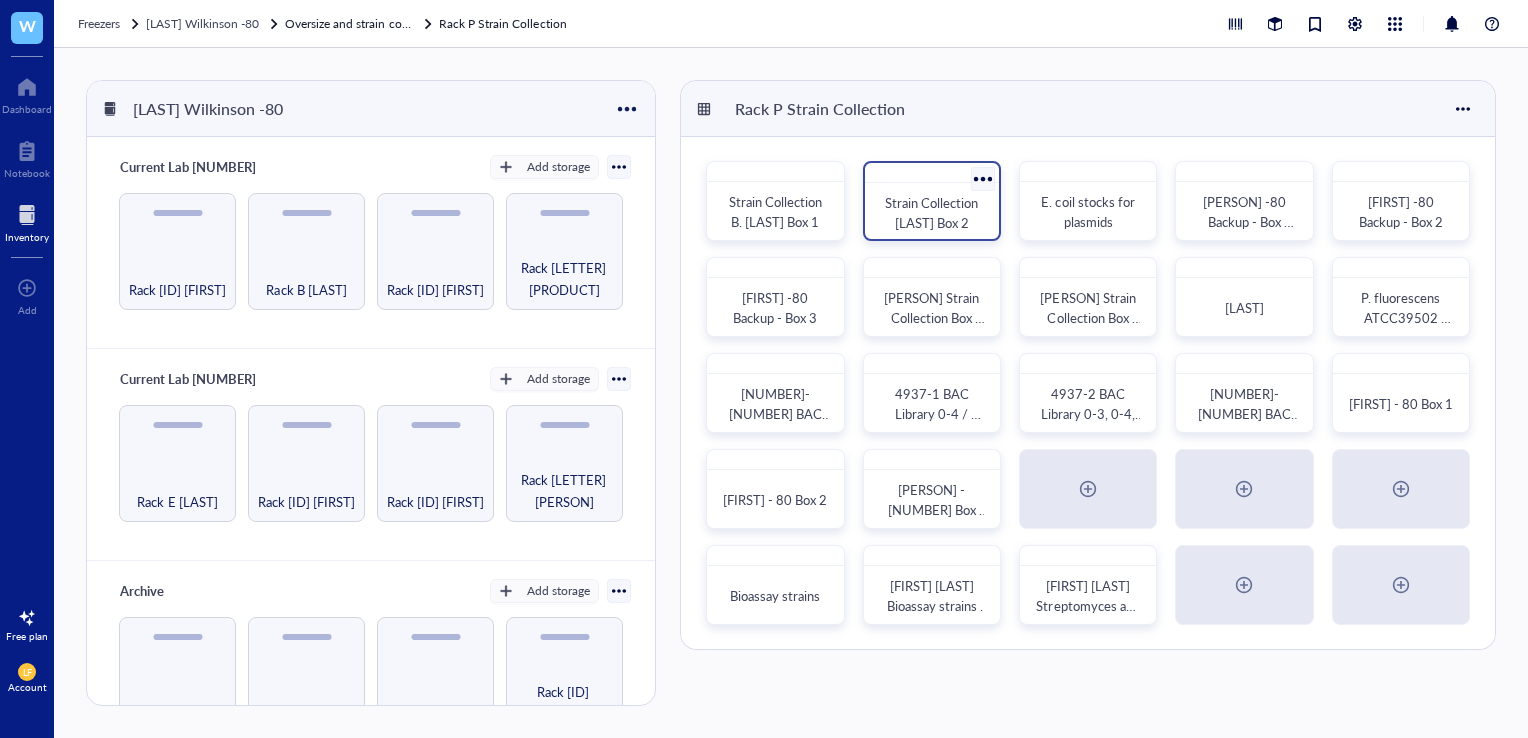 click on "Strain Collection [LAST] Box 2" at bounding box center (933, 212) 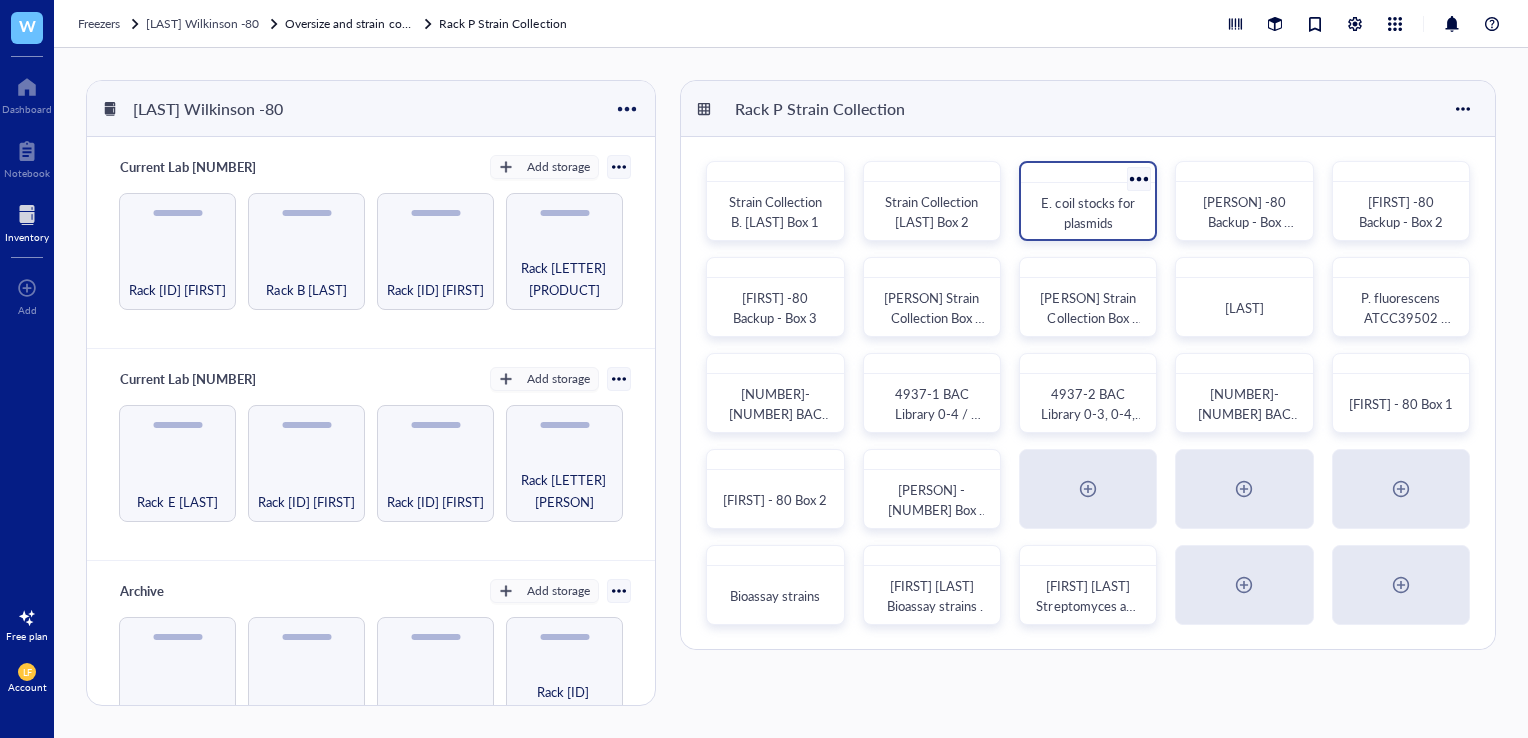 click on "E. coil stocks for plasmids" at bounding box center [1089, 212] 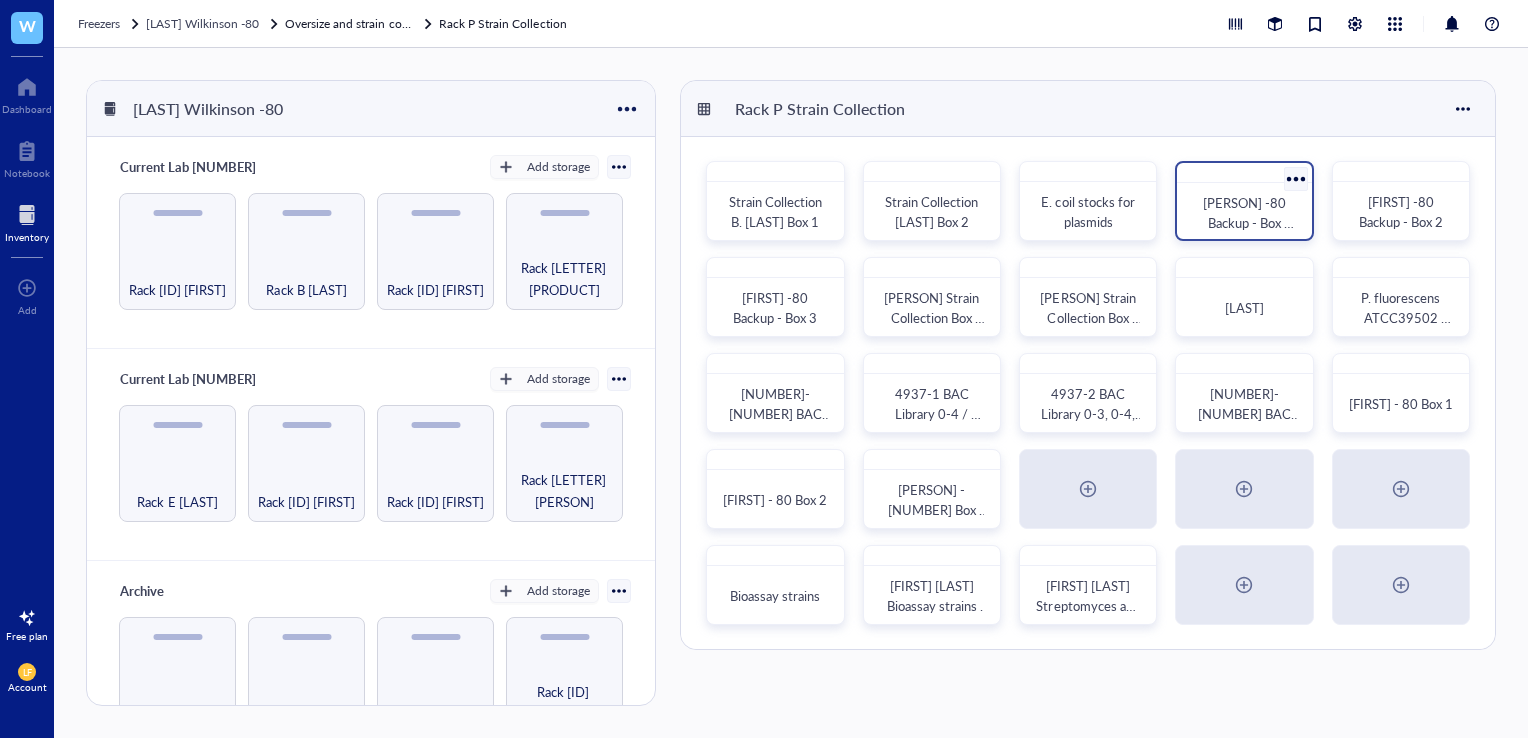 click on "[PERSON] -80 Backup - Box [NUMBER]" at bounding box center [1248, 222] 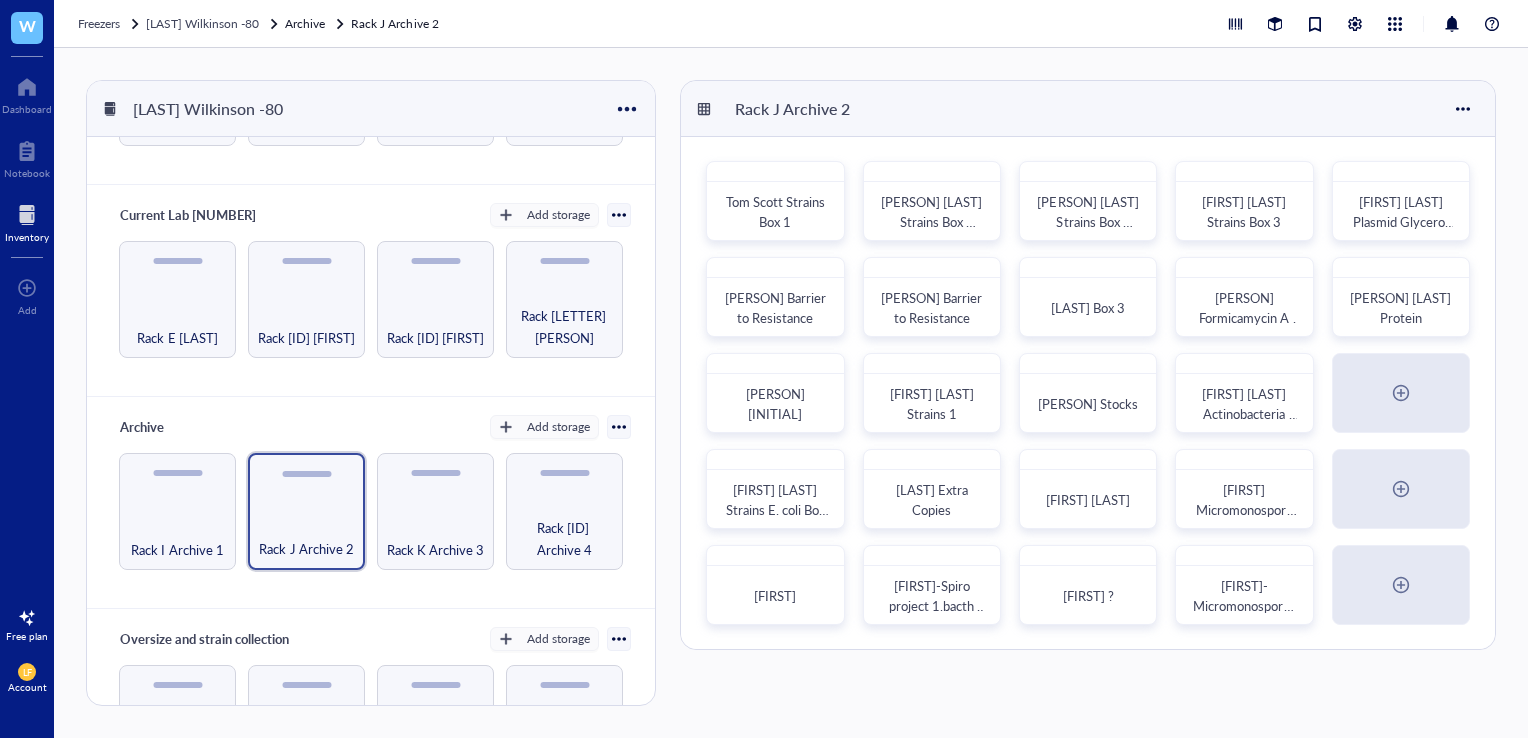 scroll, scrollTop: 166, scrollLeft: 0, axis: vertical 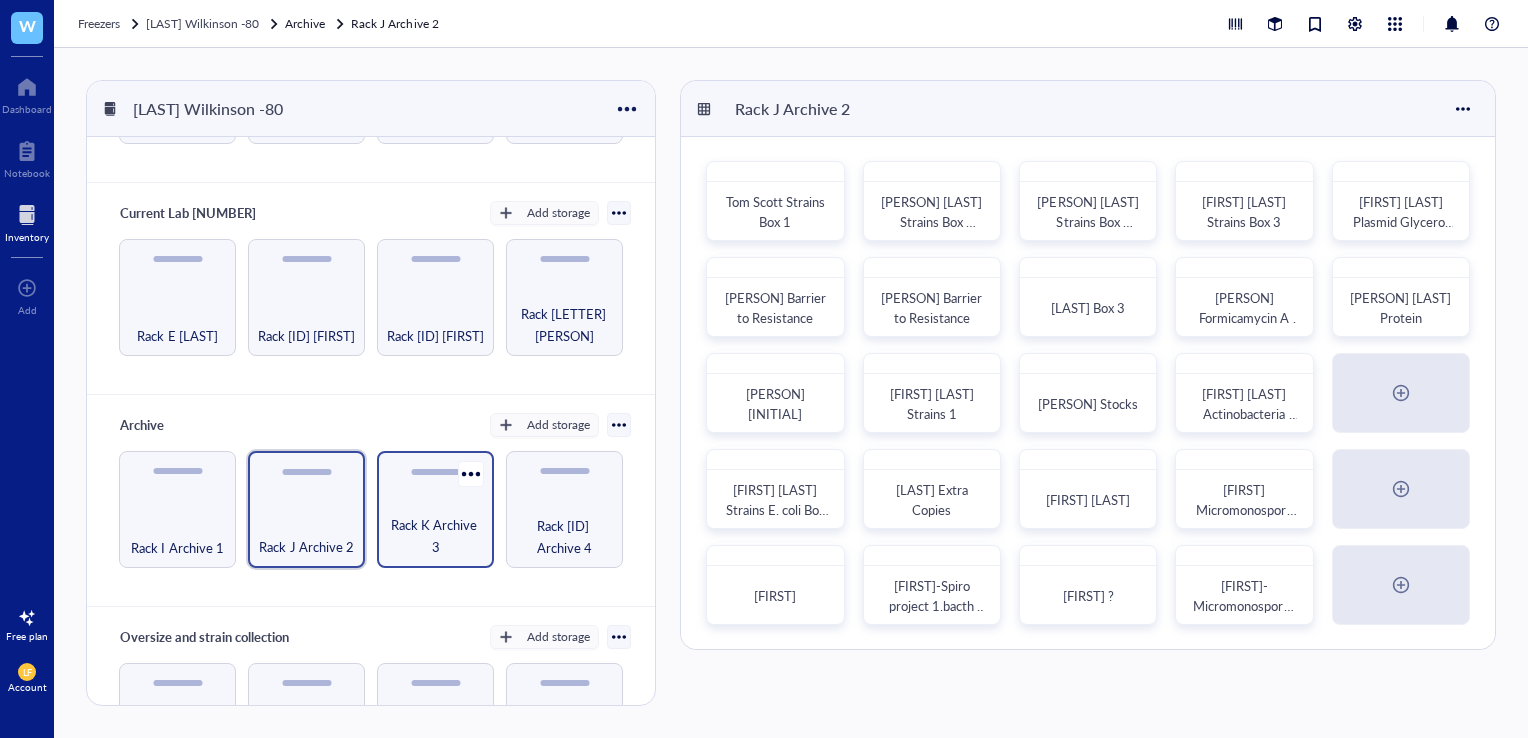click on "Rack K Archive 3" at bounding box center (435, 536) 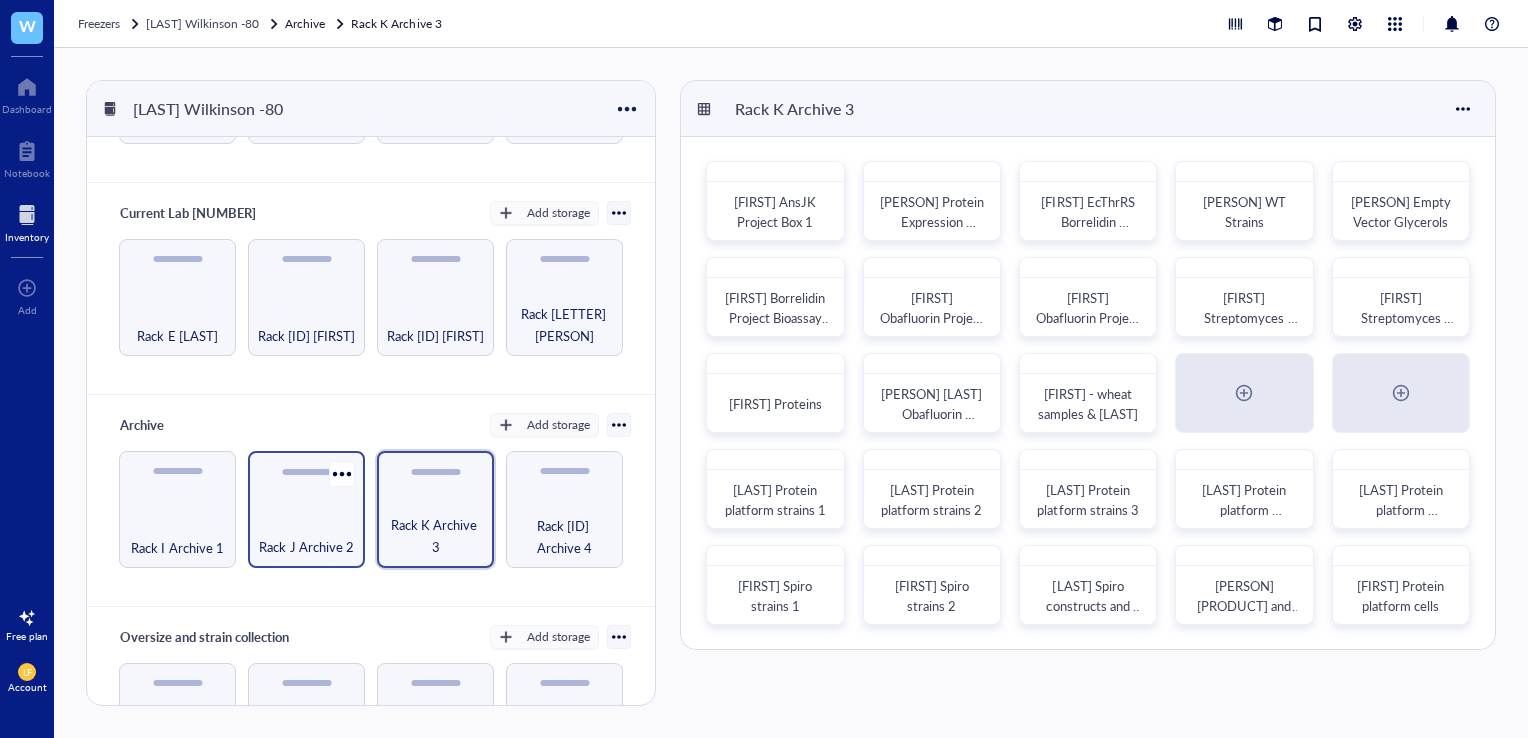 click on "Rack J Archive 2" at bounding box center [306, 536] 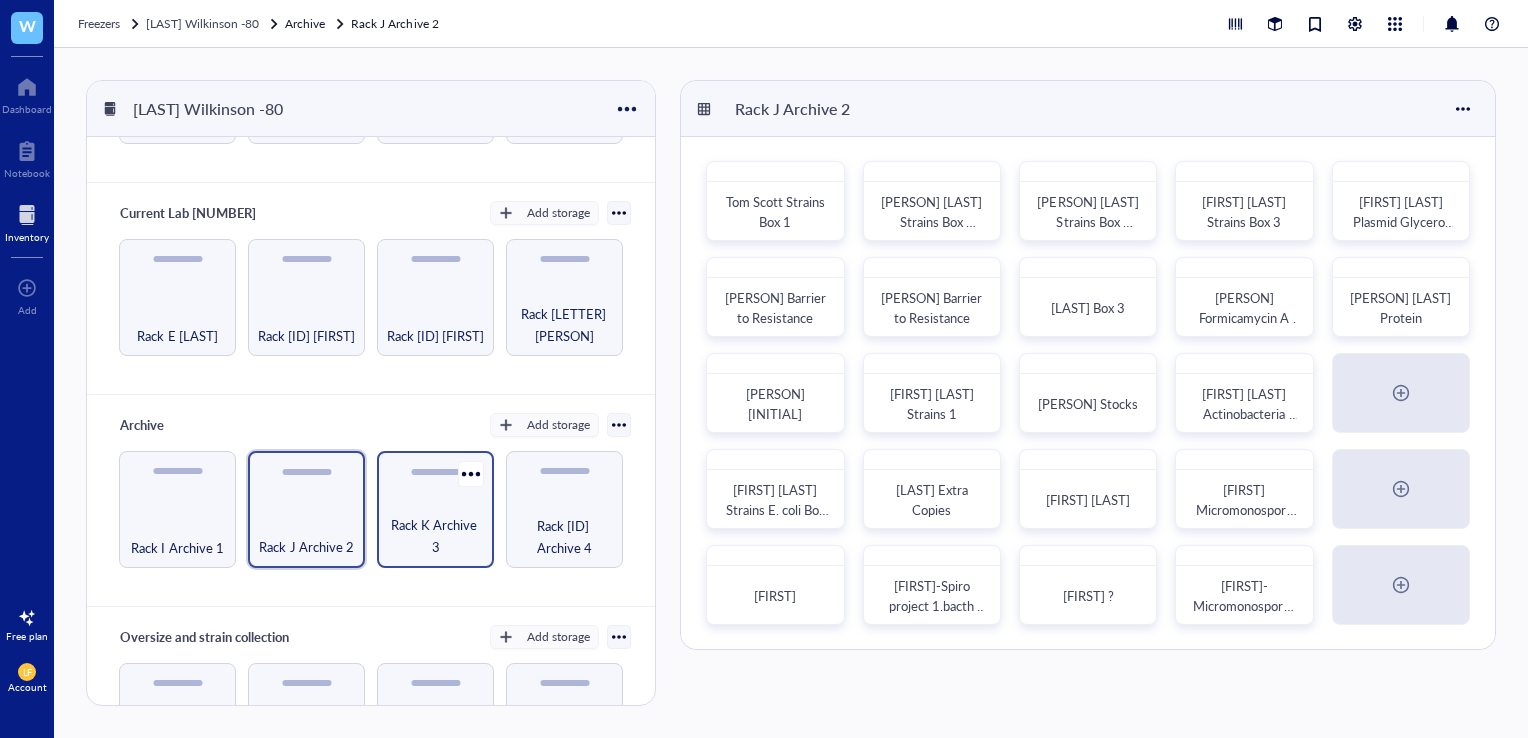 click on "Rack K Archive 3" at bounding box center (435, 536) 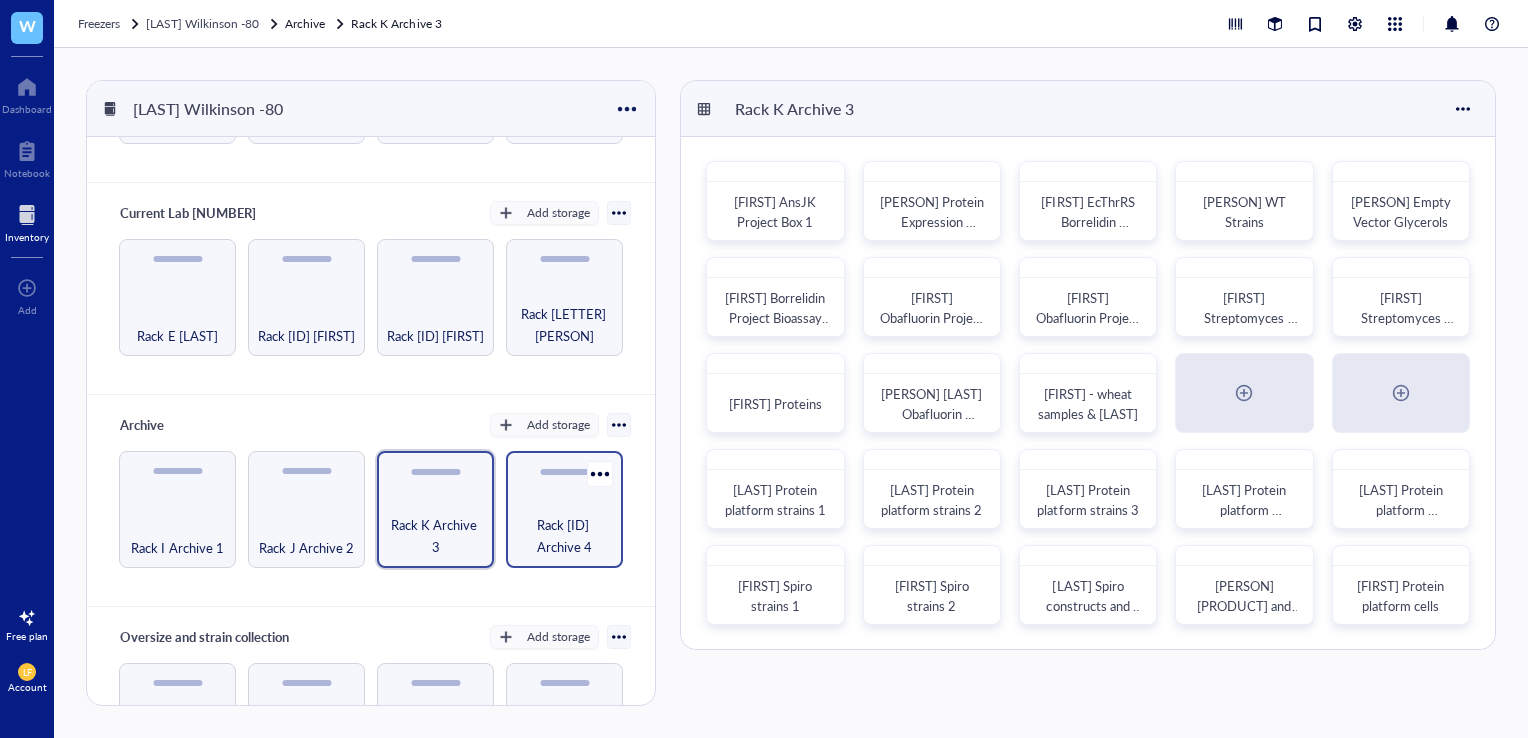 click on "Rack [ID] Archive 4" at bounding box center (564, 509) 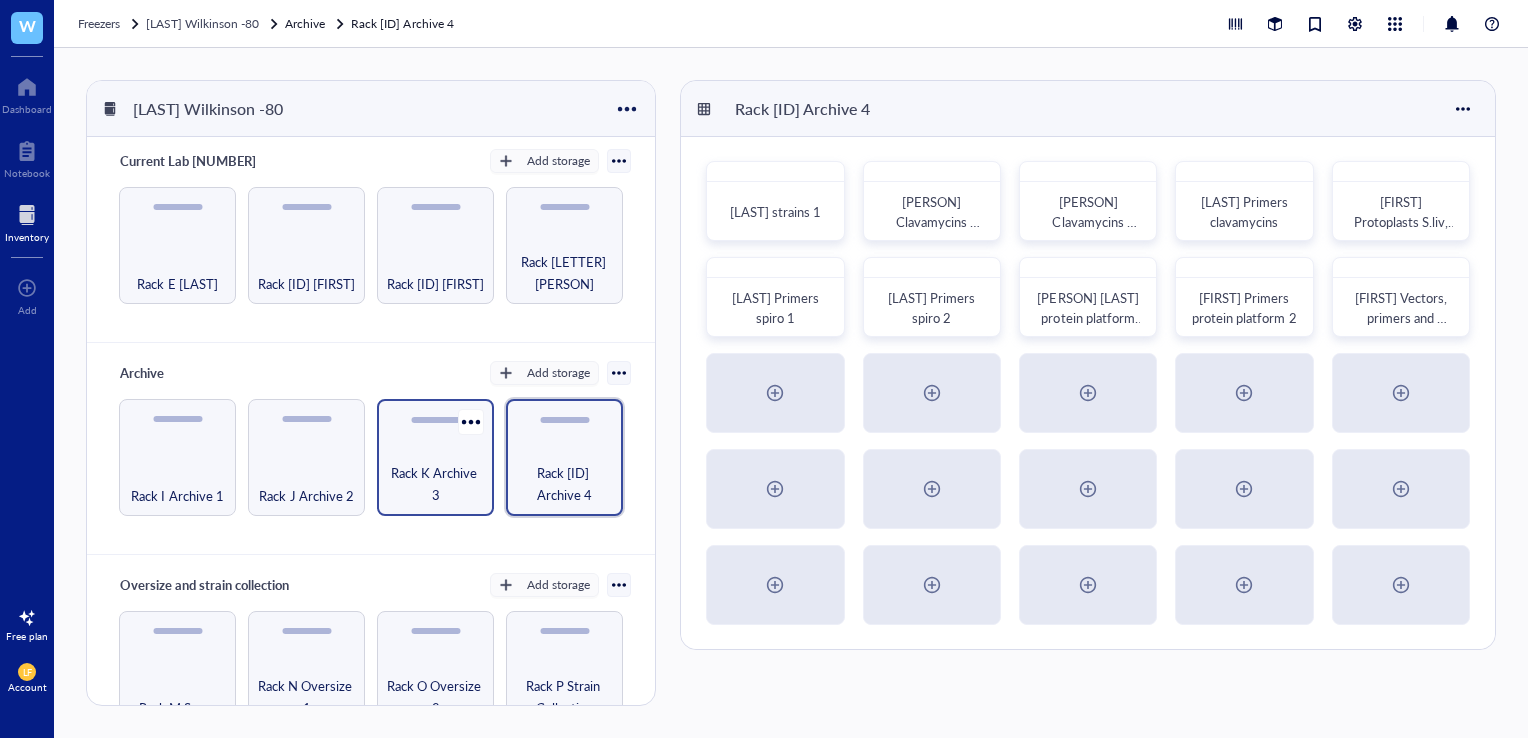 scroll, scrollTop: 220, scrollLeft: 0, axis: vertical 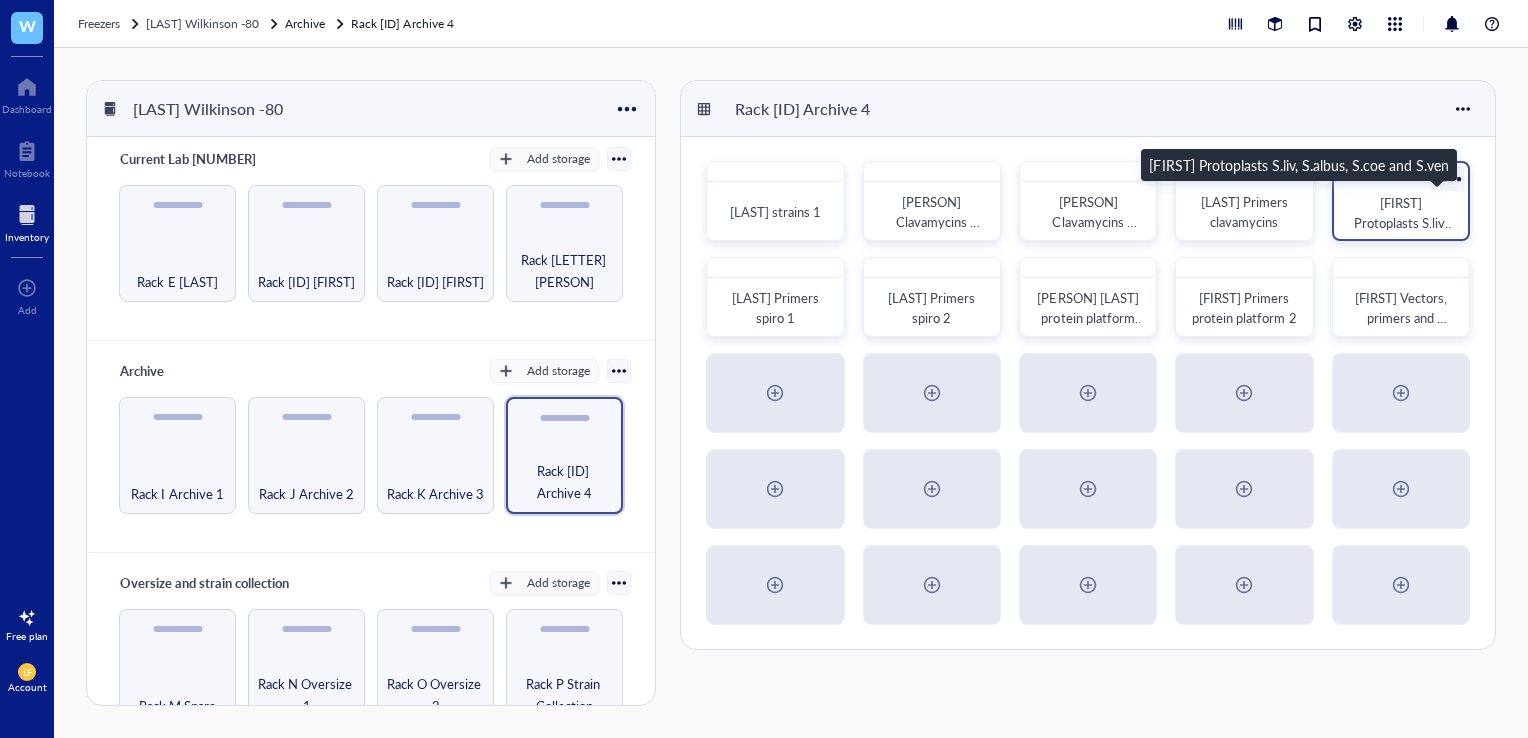 click on "[FIRST] Protoplasts S.liv, S.albus, S.coe and S.ven" at bounding box center [1403, 232] 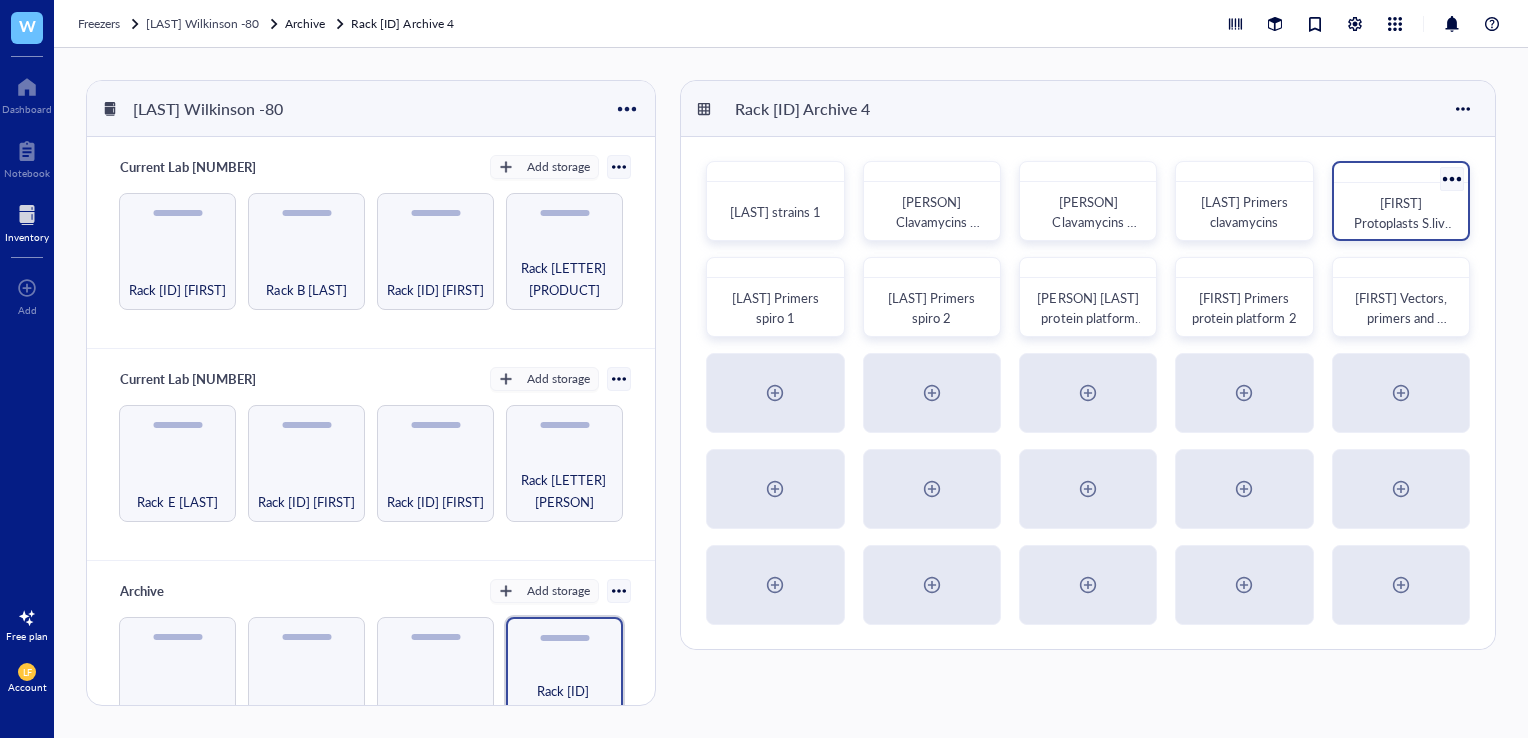 click on "[FIRST] Protoplasts S.liv, S.albus, S.coe and S.ven" at bounding box center [1403, 232] 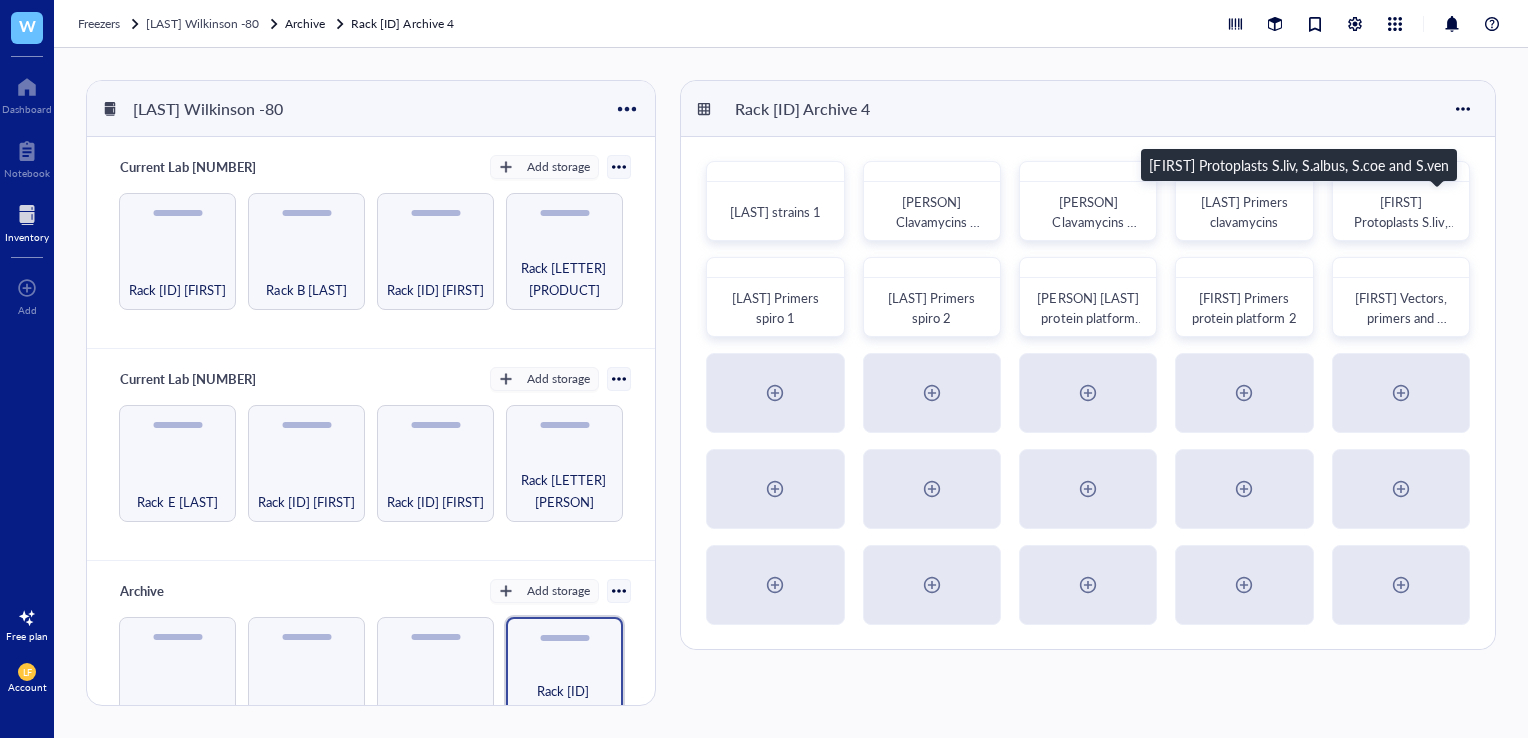 drag, startPoint x: 1420, startPoint y: 210, endPoint x: 1291, endPoint y: 100, distance: 169.53171 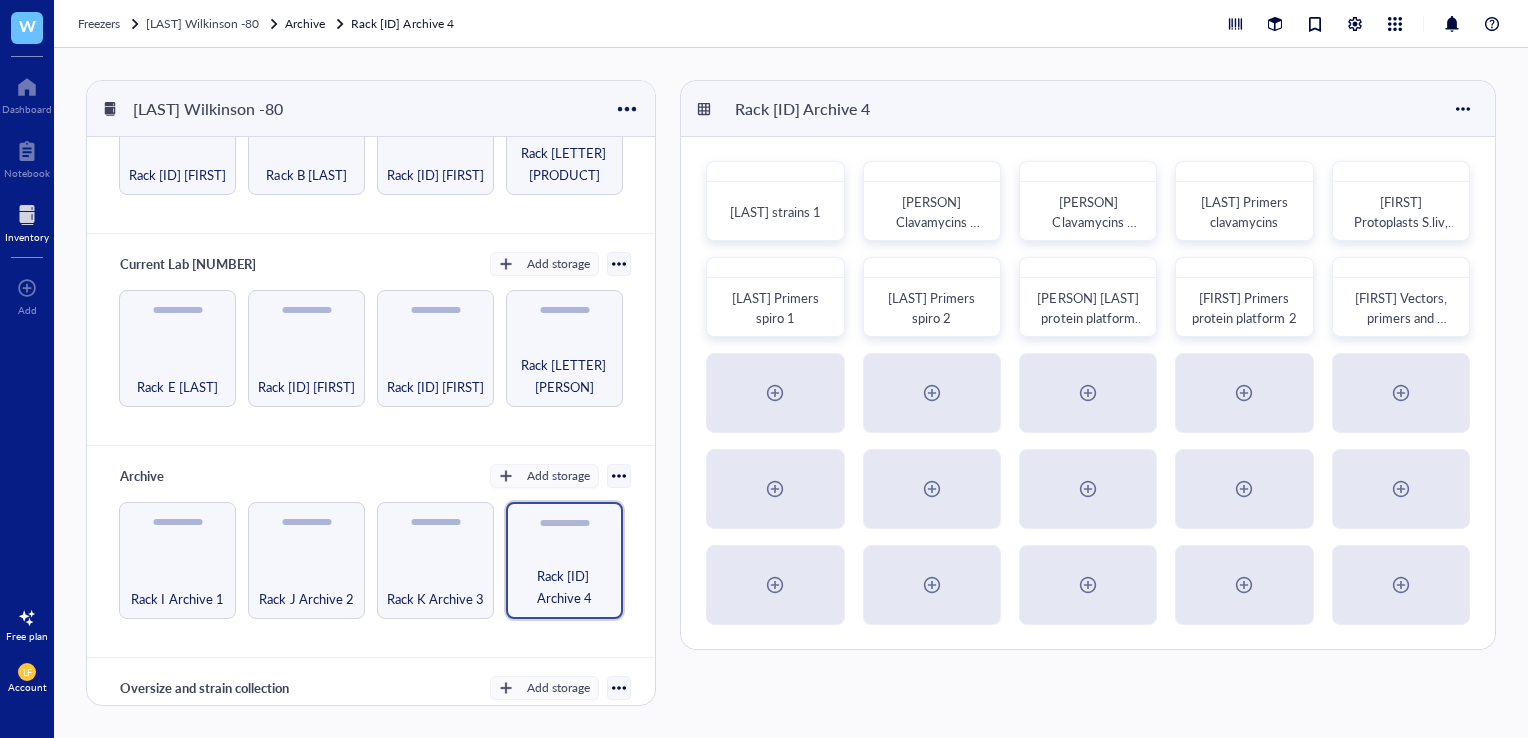 scroll, scrollTop: 124, scrollLeft: 0, axis: vertical 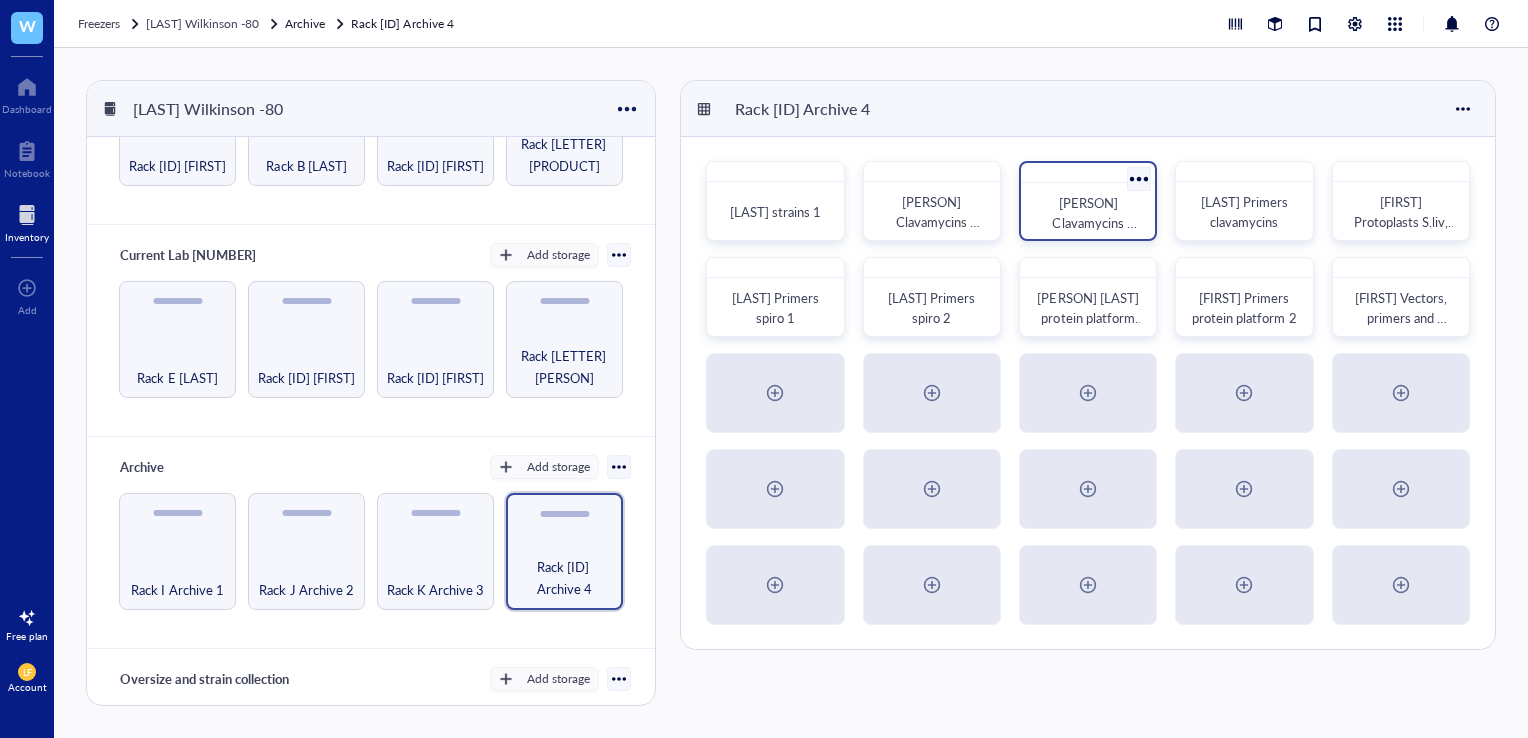 click on "[PERSON] Clavamycins strains [NUMBER] + NRPS" at bounding box center [1088, 213] 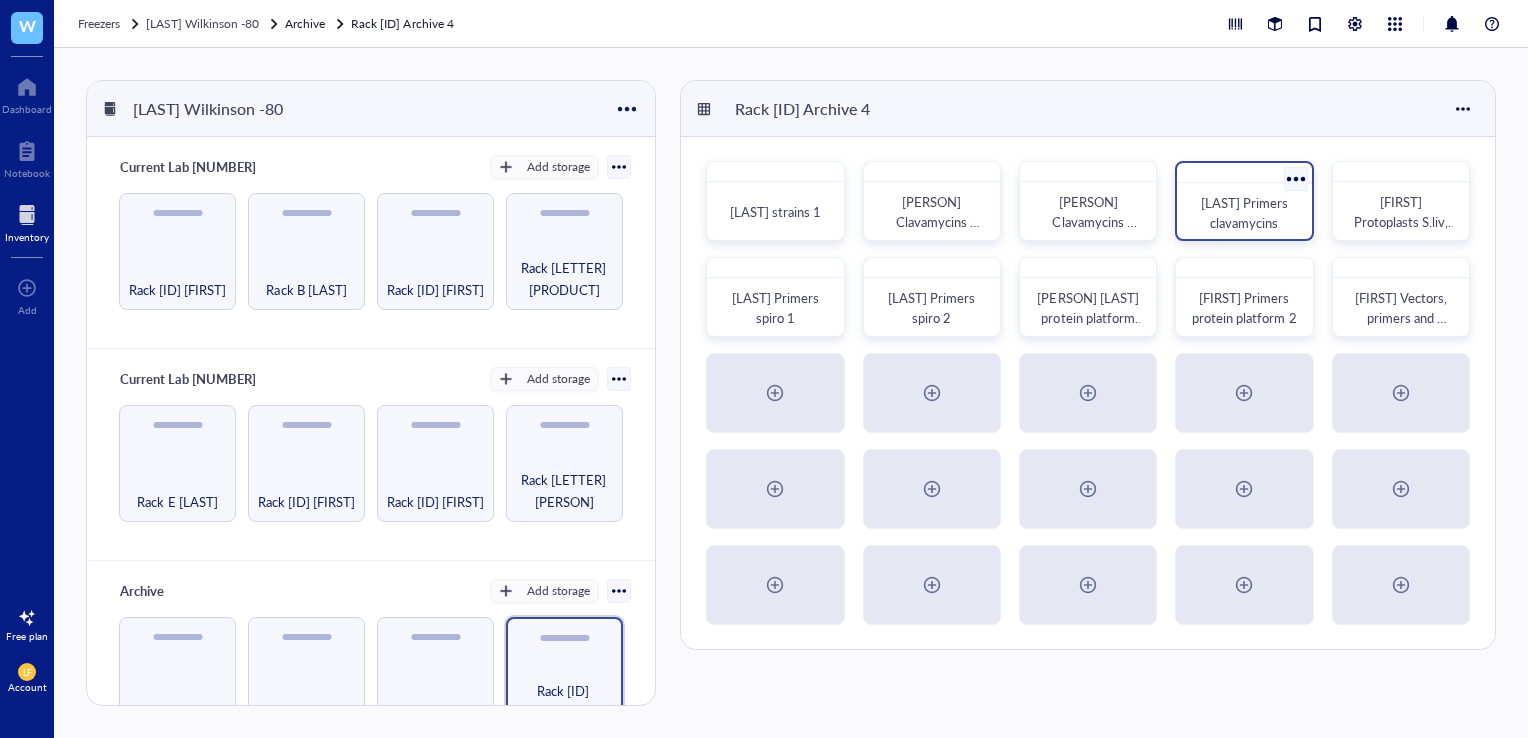 click on "[LAST] Primers clavamycins" at bounding box center (1244, 213) 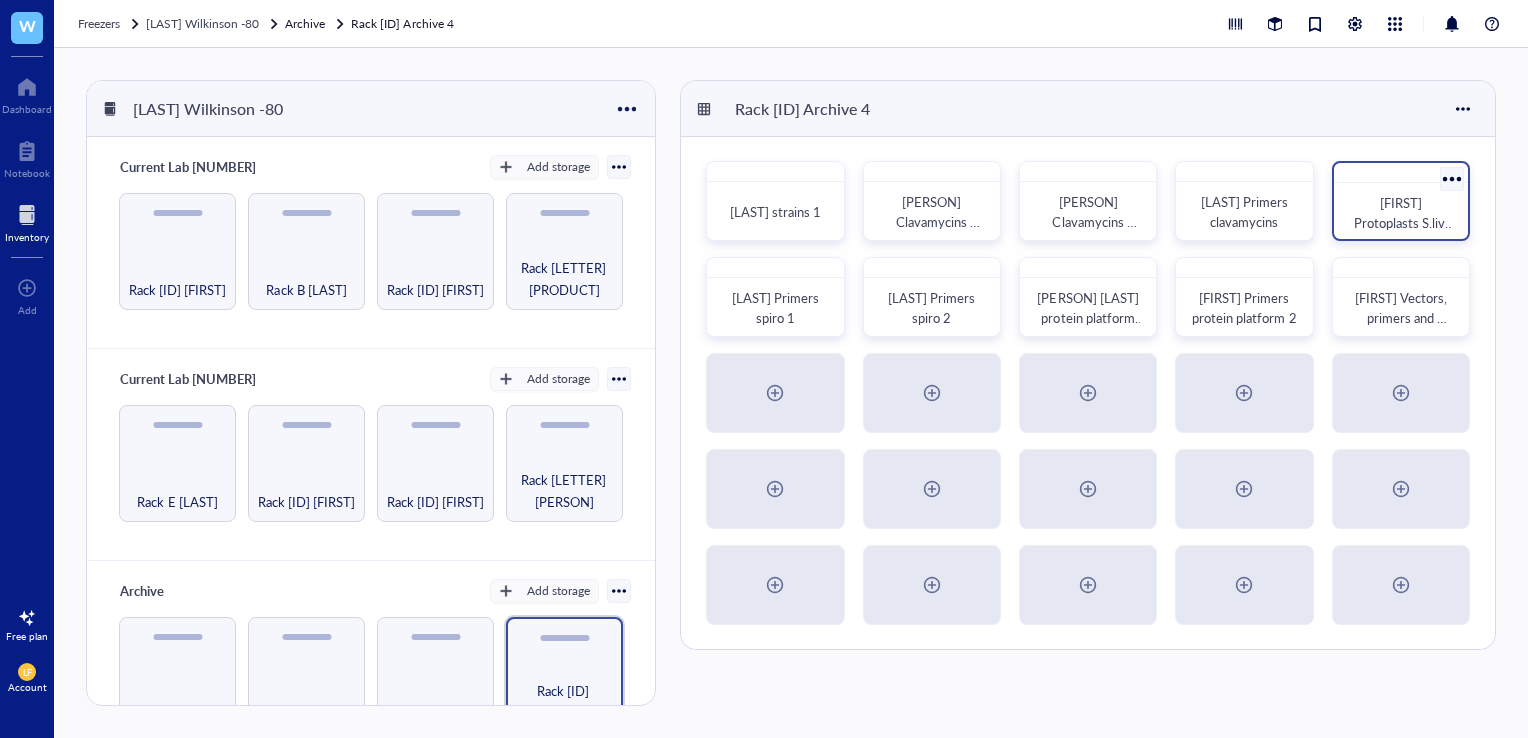 click on "[FIRST] Protoplasts S.liv, S.albus, S.coe and S.ven" at bounding box center [1403, 232] 